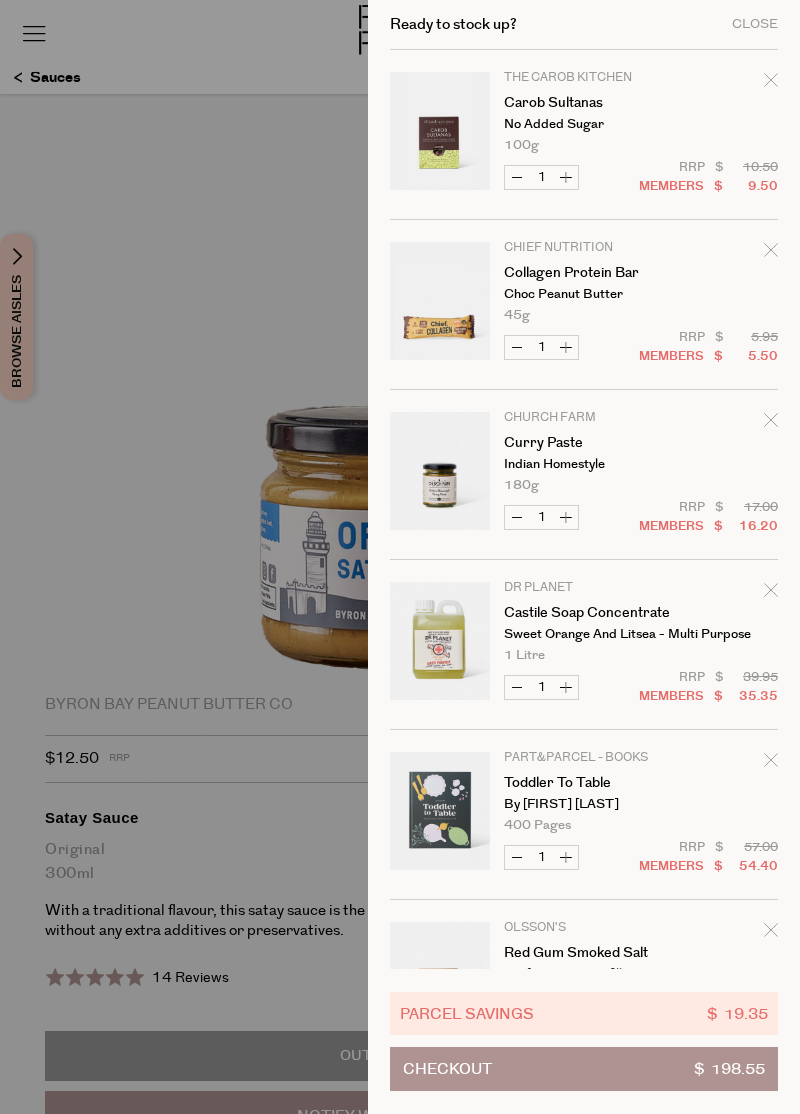 scroll, scrollTop: 0, scrollLeft: 0, axis: both 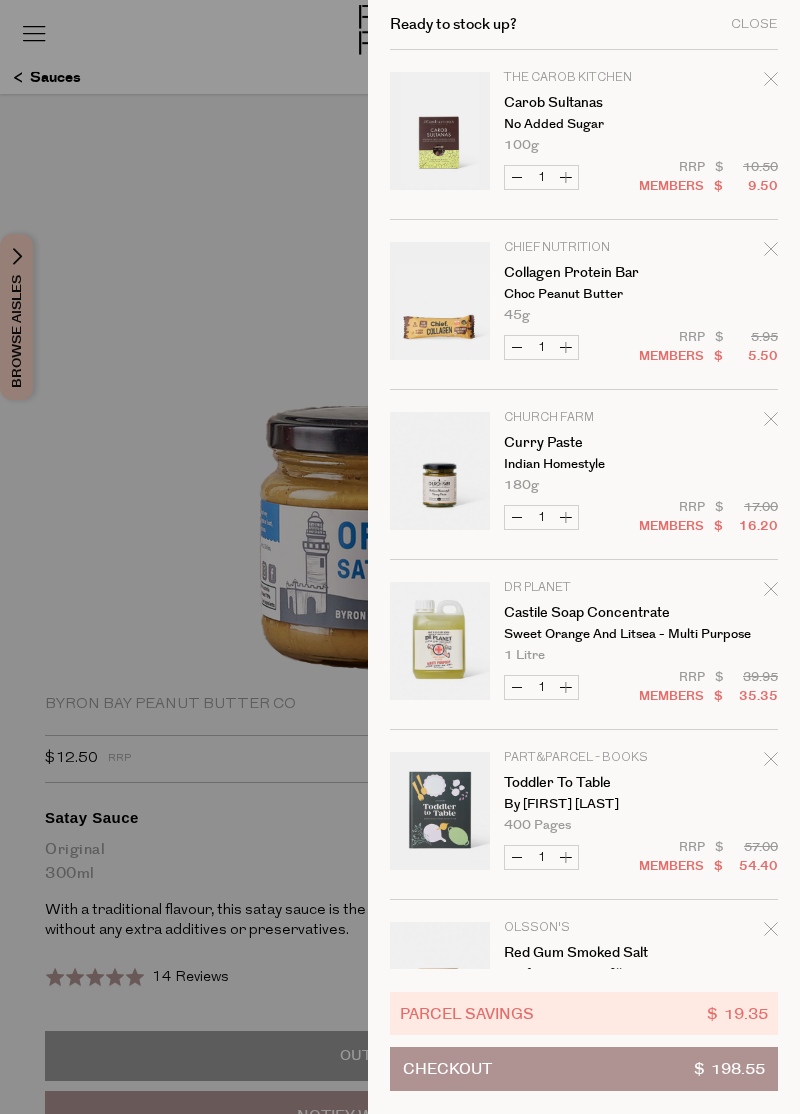 click at bounding box center (400, 557) 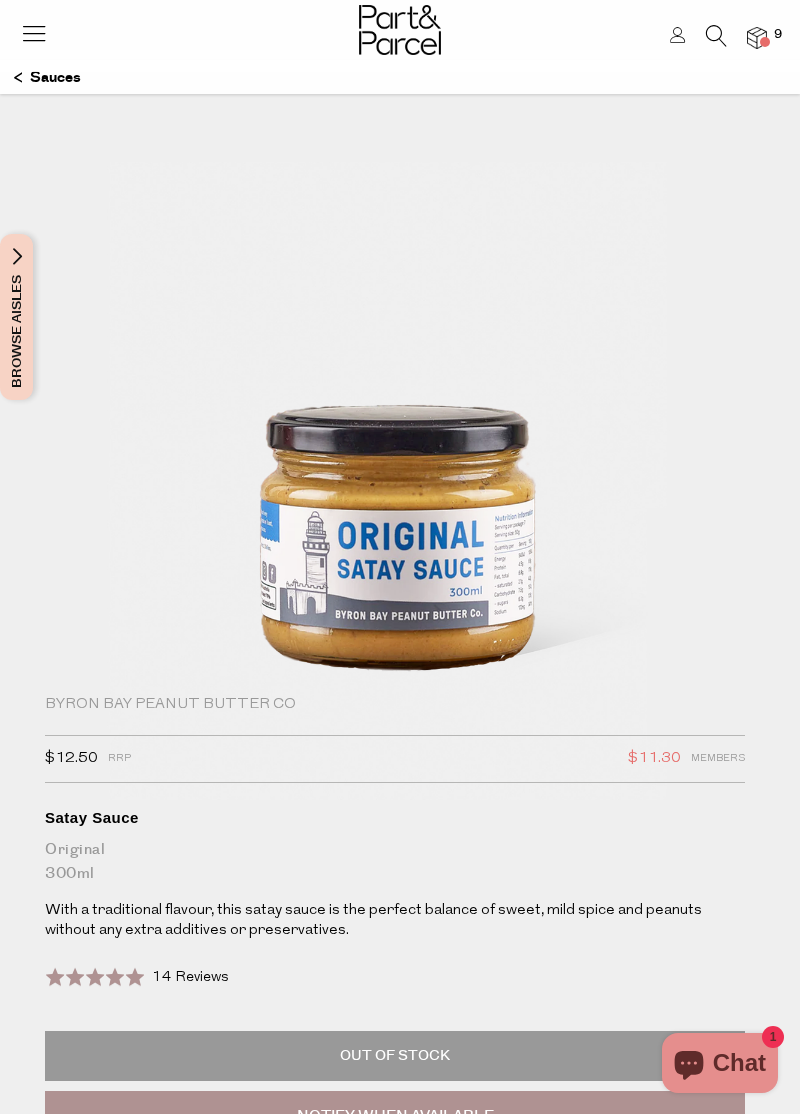 click at bounding box center (400, 30) 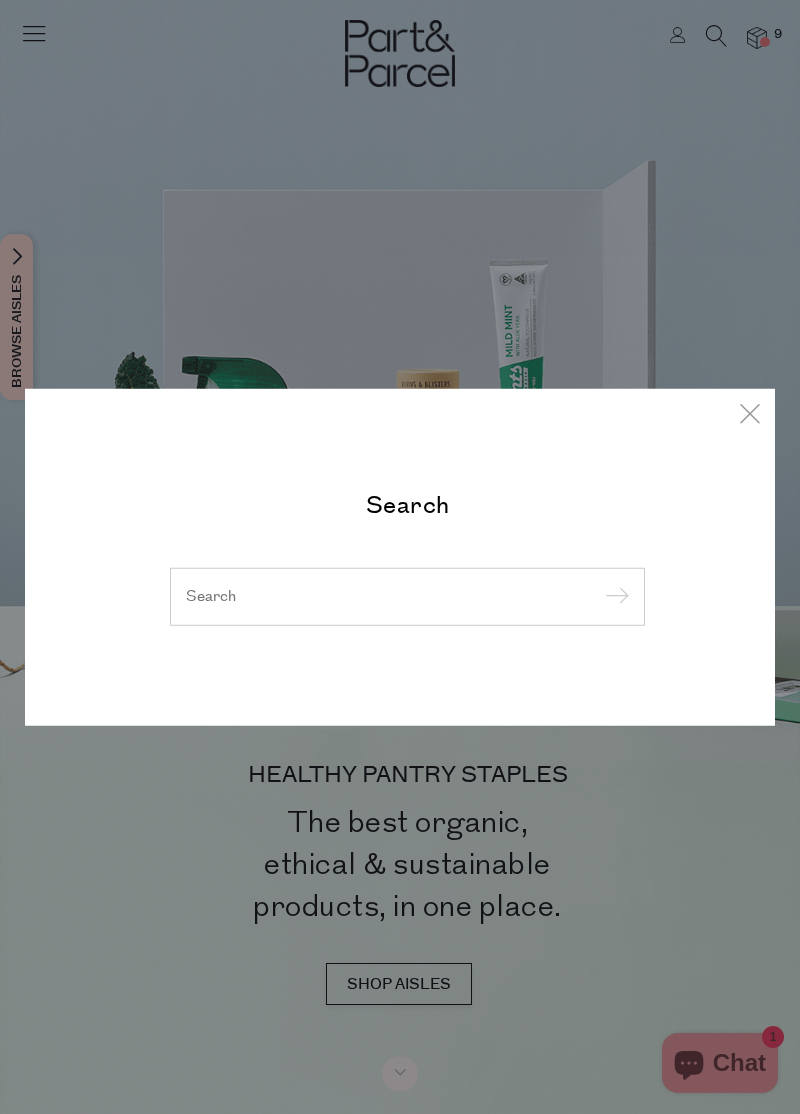 scroll, scrollTop: 0, scrollLeft: 0, axis: both 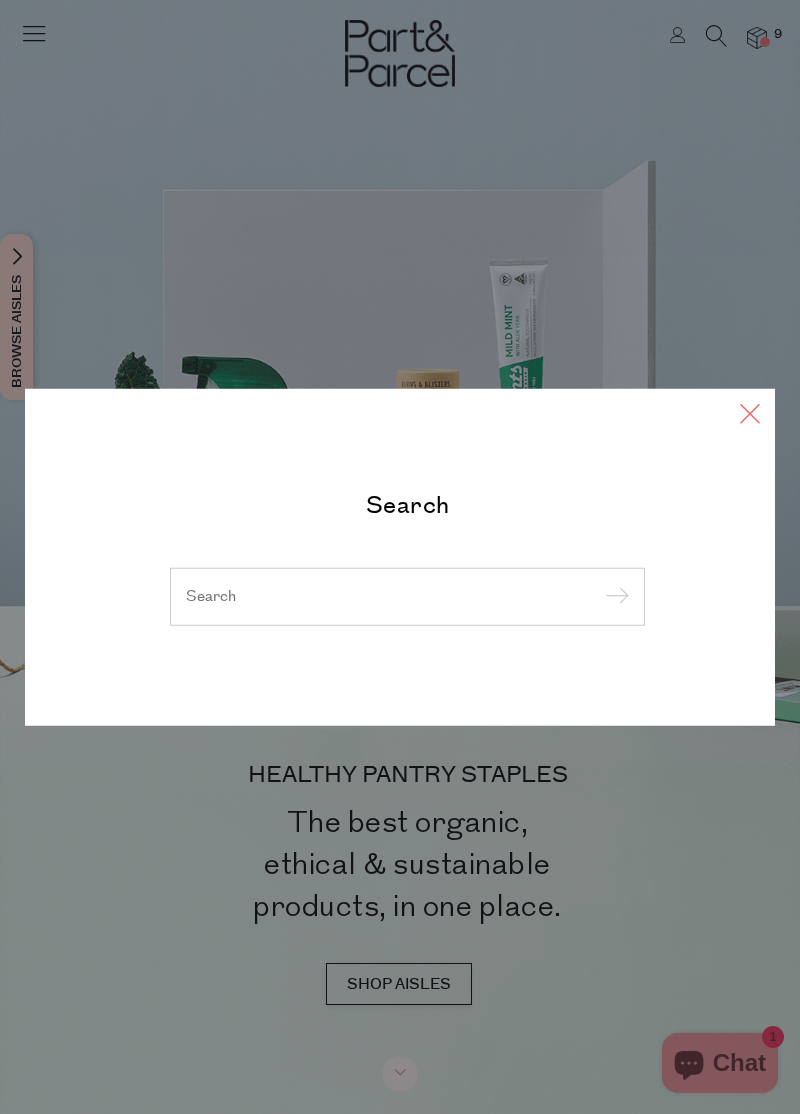 click at bounding box center (750, 413) 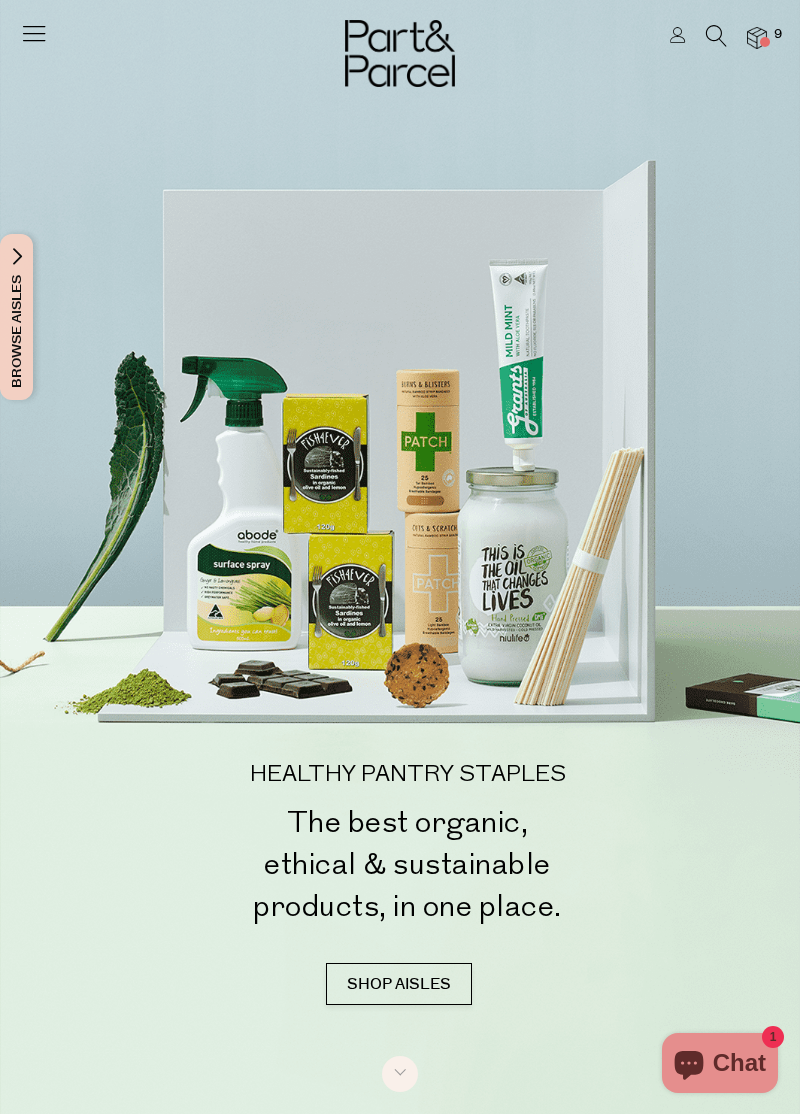 click at bounding box center [716, 36] 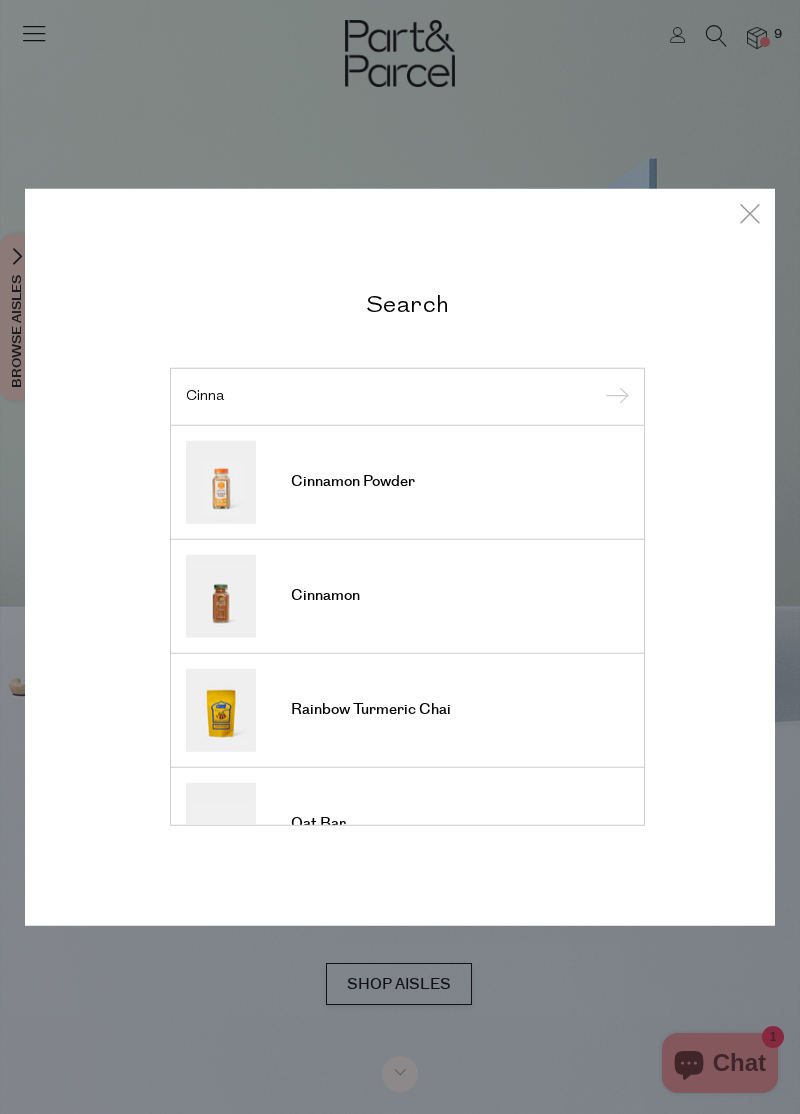 type on "Cinna" 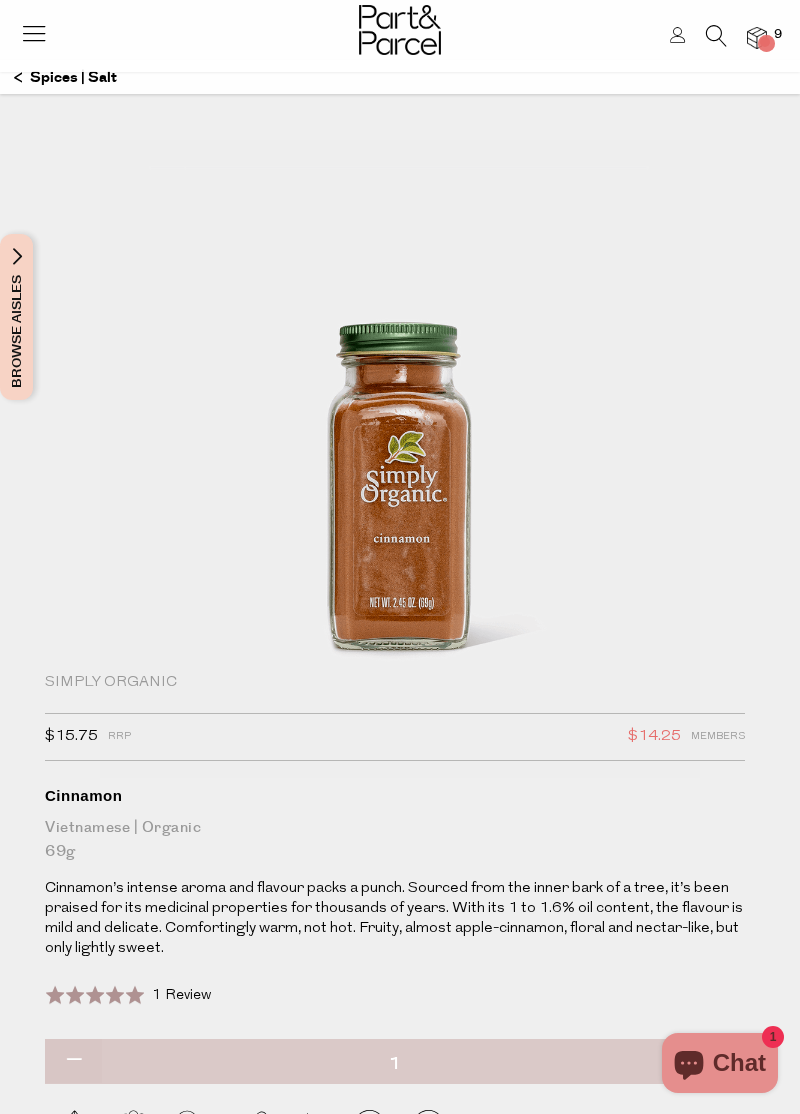 scroll, scrollTop: 22, scrollLeft: 0, axis: vertical 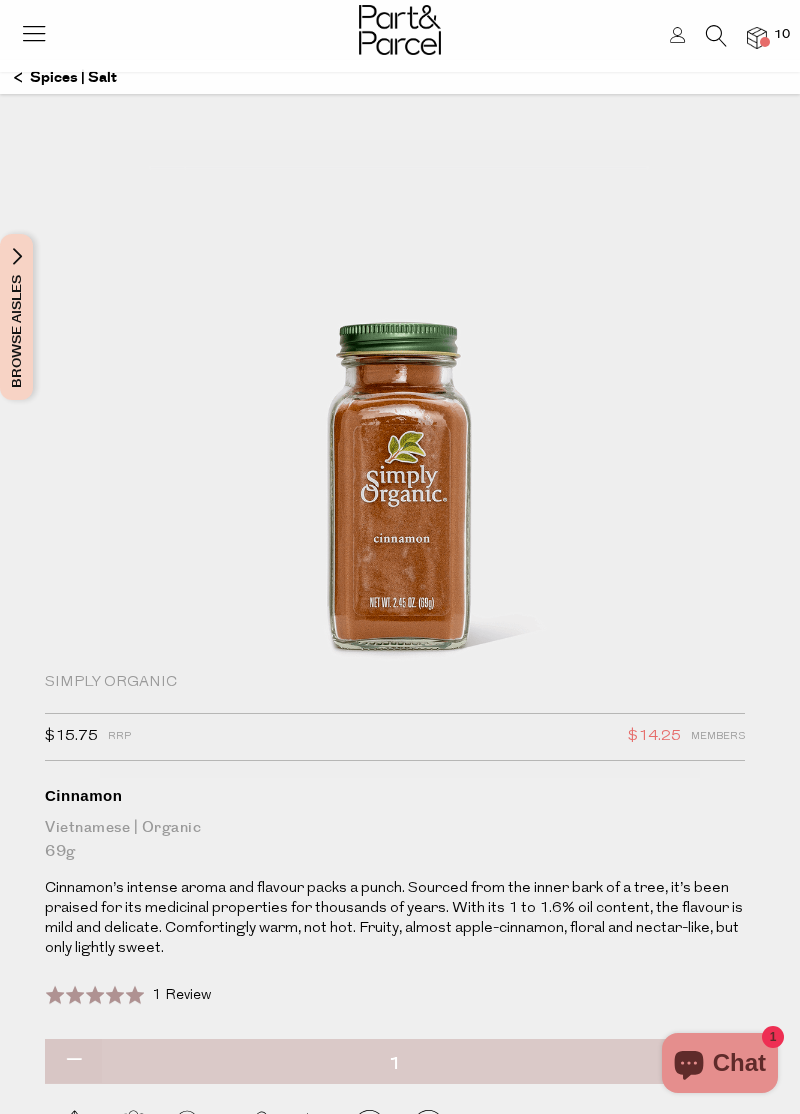 click at bounding box center [716, 36] 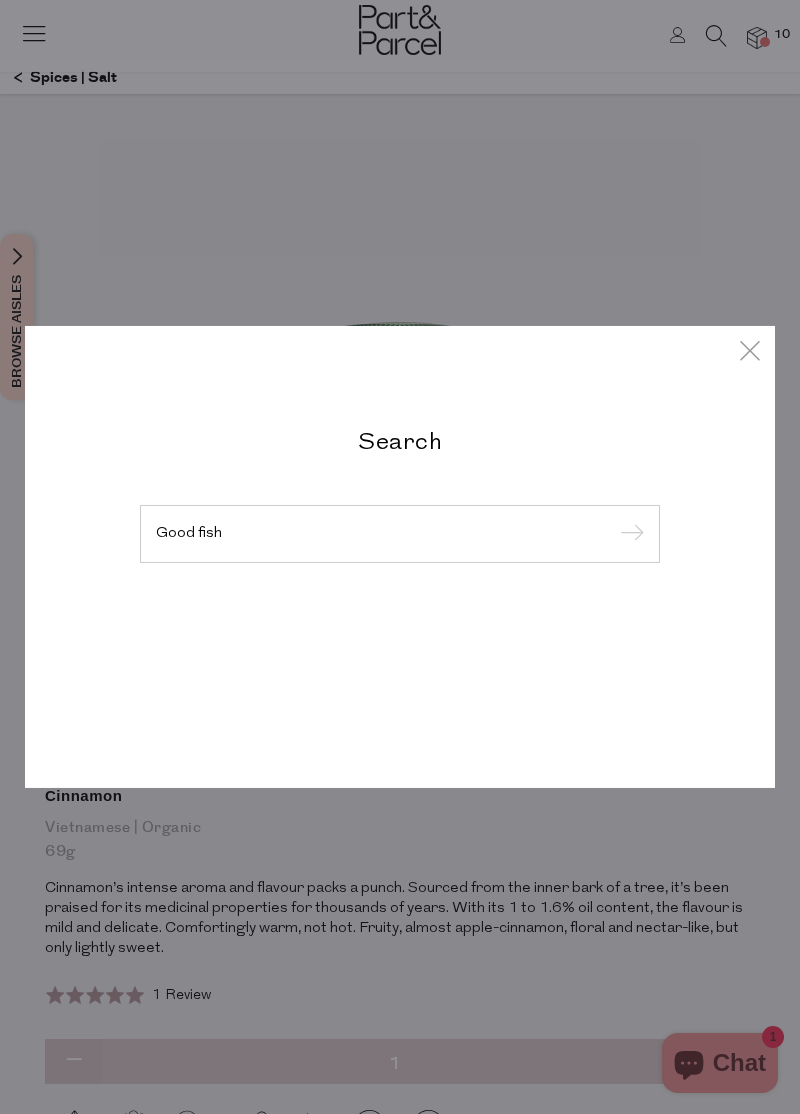 type on "Good fish" 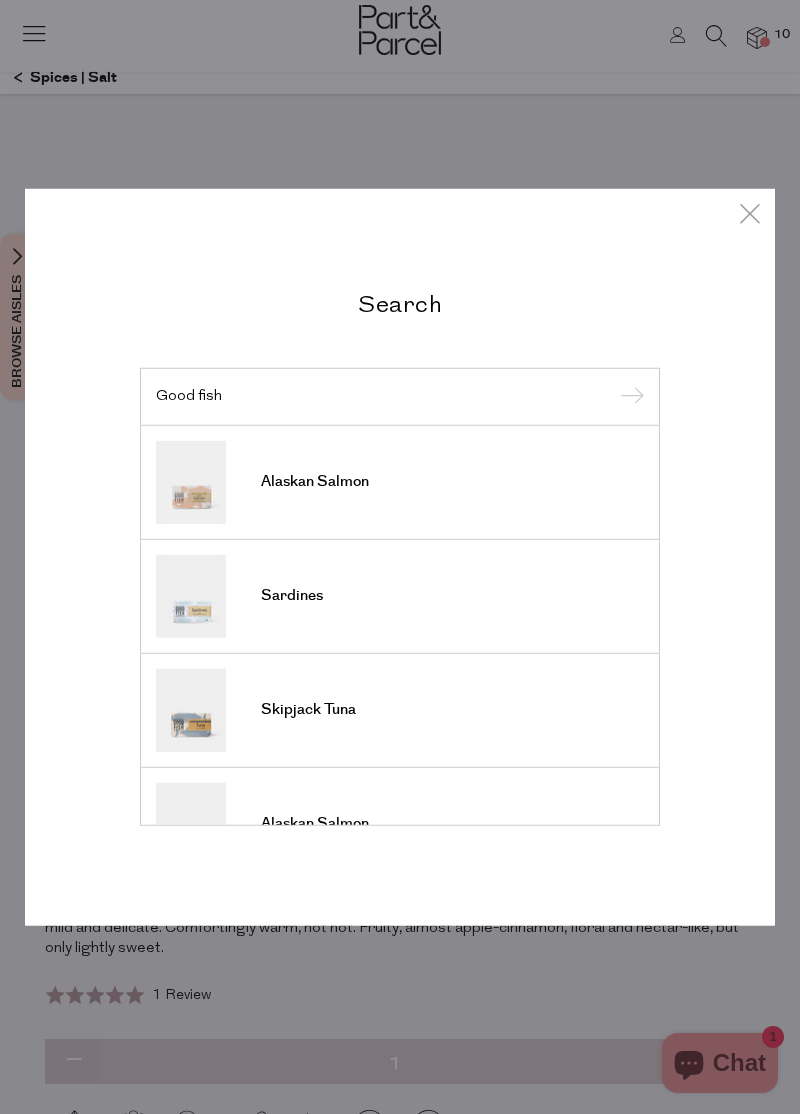 scroll, scrollTop: 22, scrollLeft: 0, axis: vertical 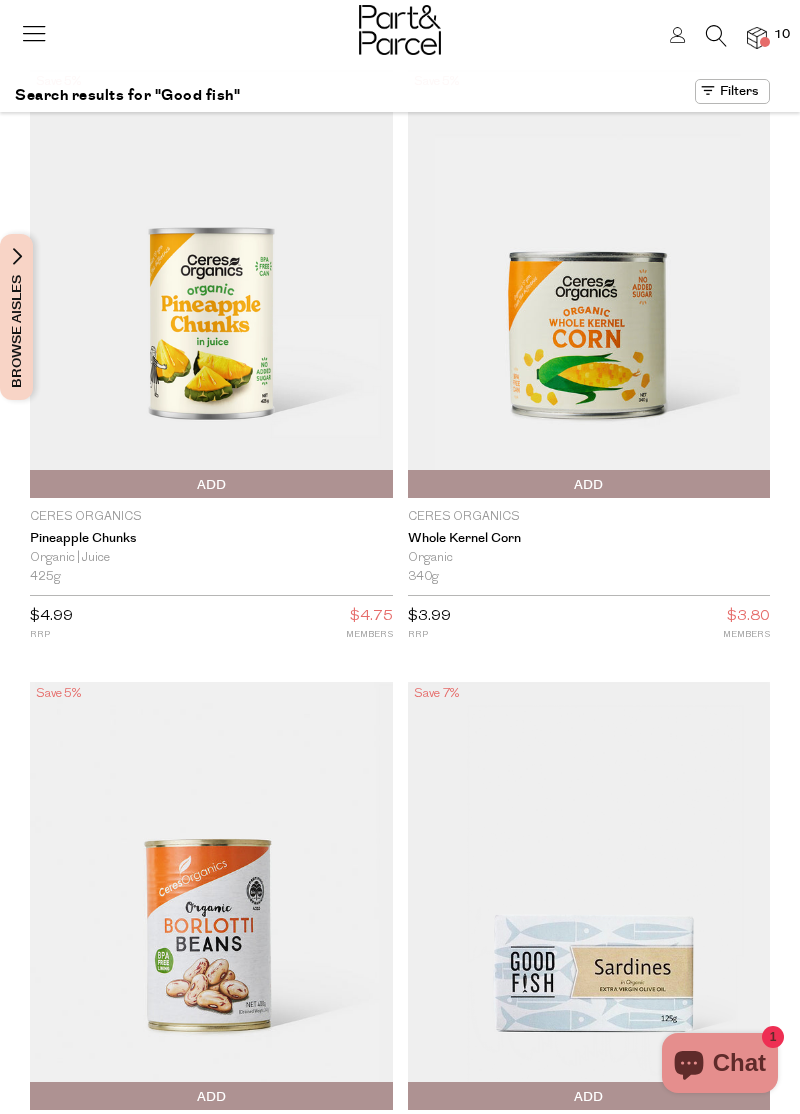 click on "Add To Parcel" at bounding box center (211, 485) 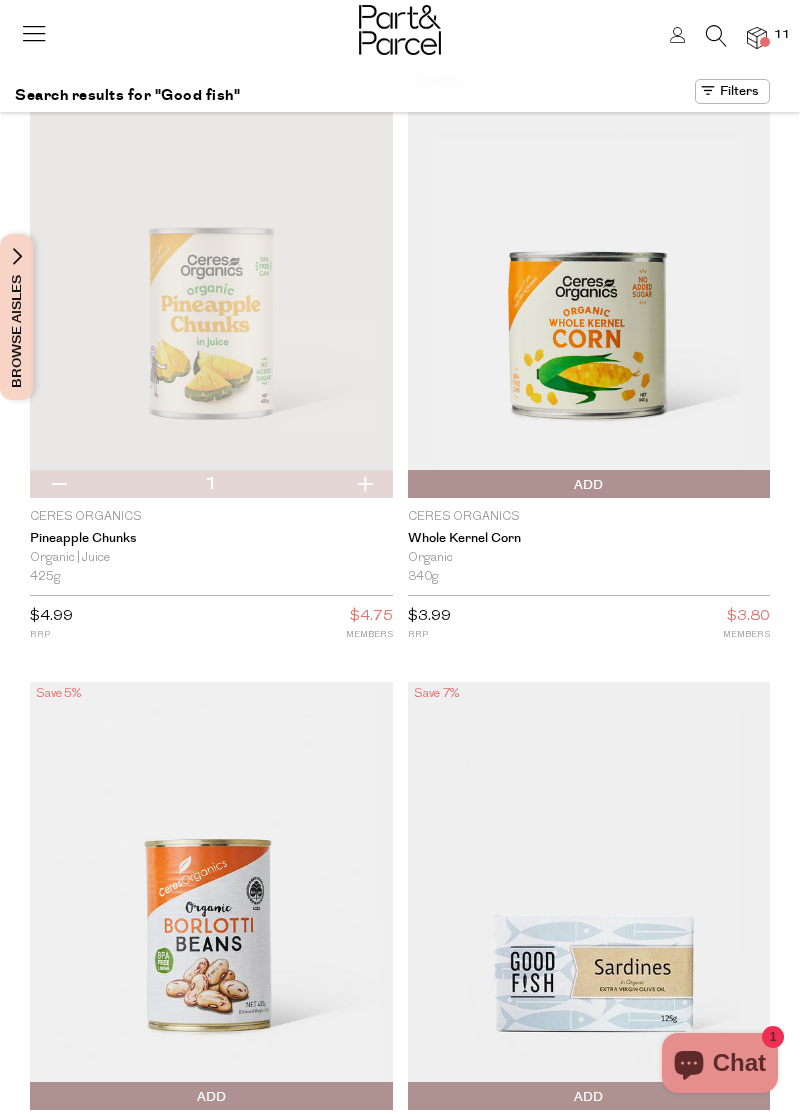 click on "Add To Parcel" at bounding box center [589, 485] 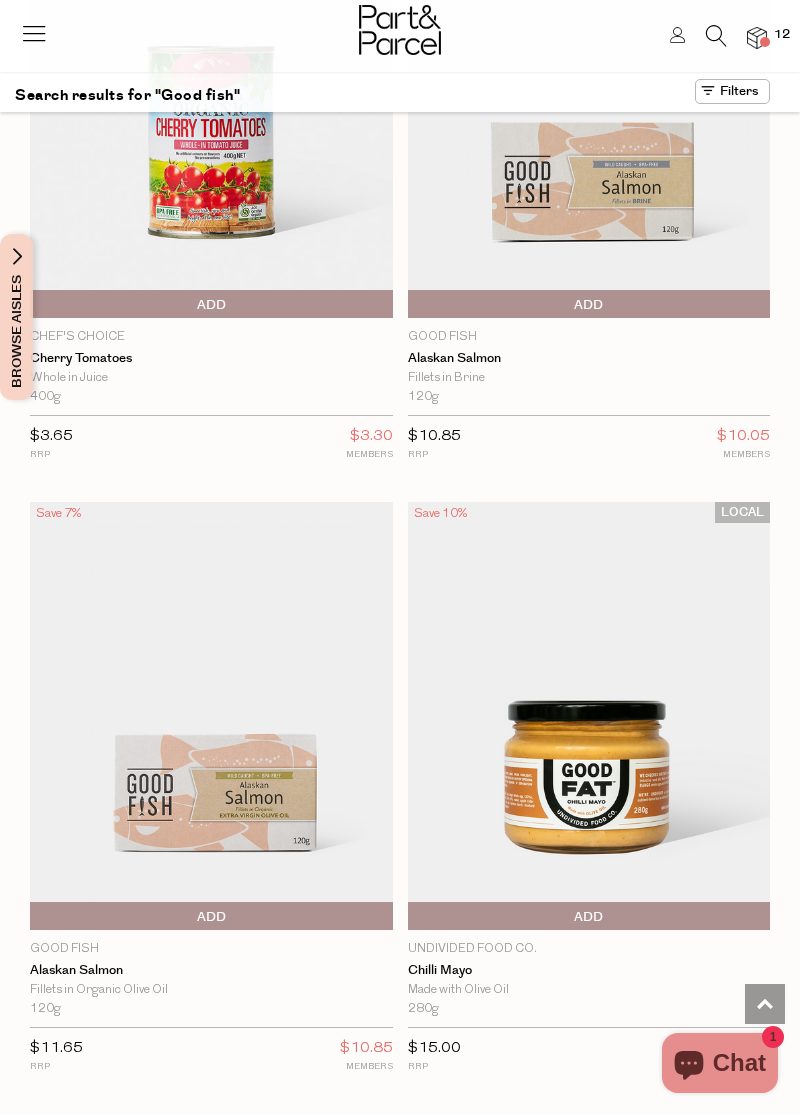 scroll, scrollTop: 1394, scrollLeft: 0, axis: vertical 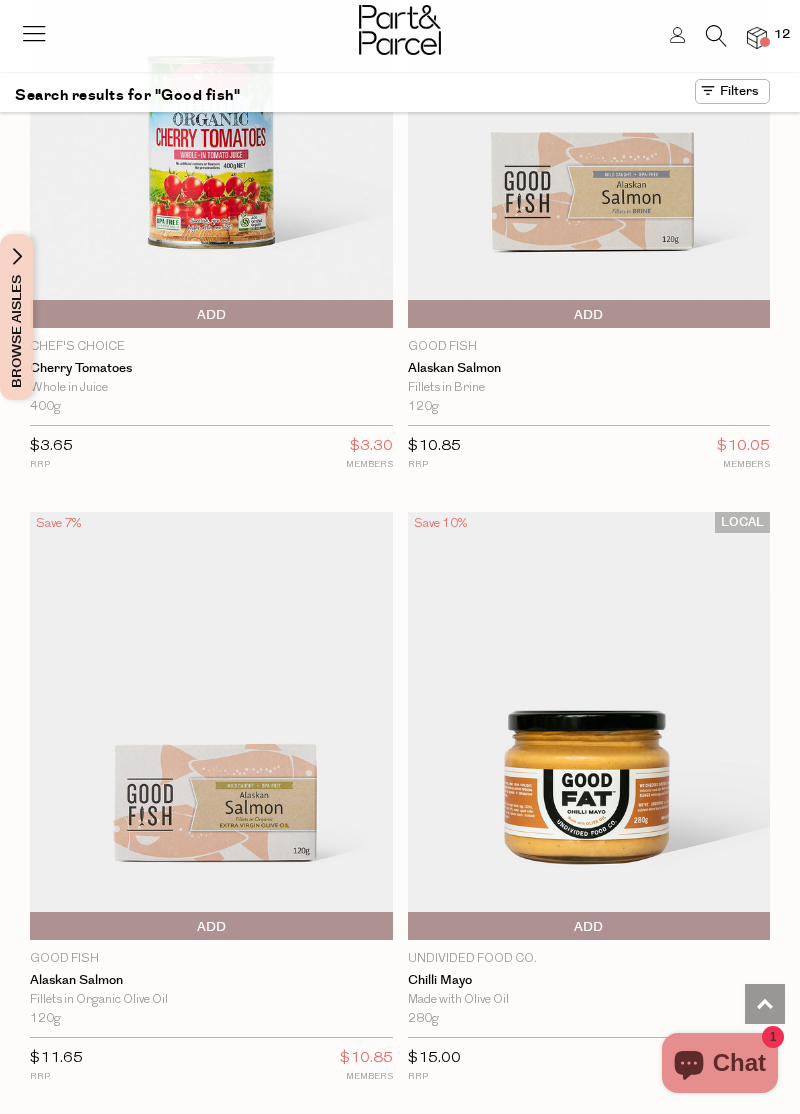 click on "Add To Parcel" at bounding box center [211, 927] 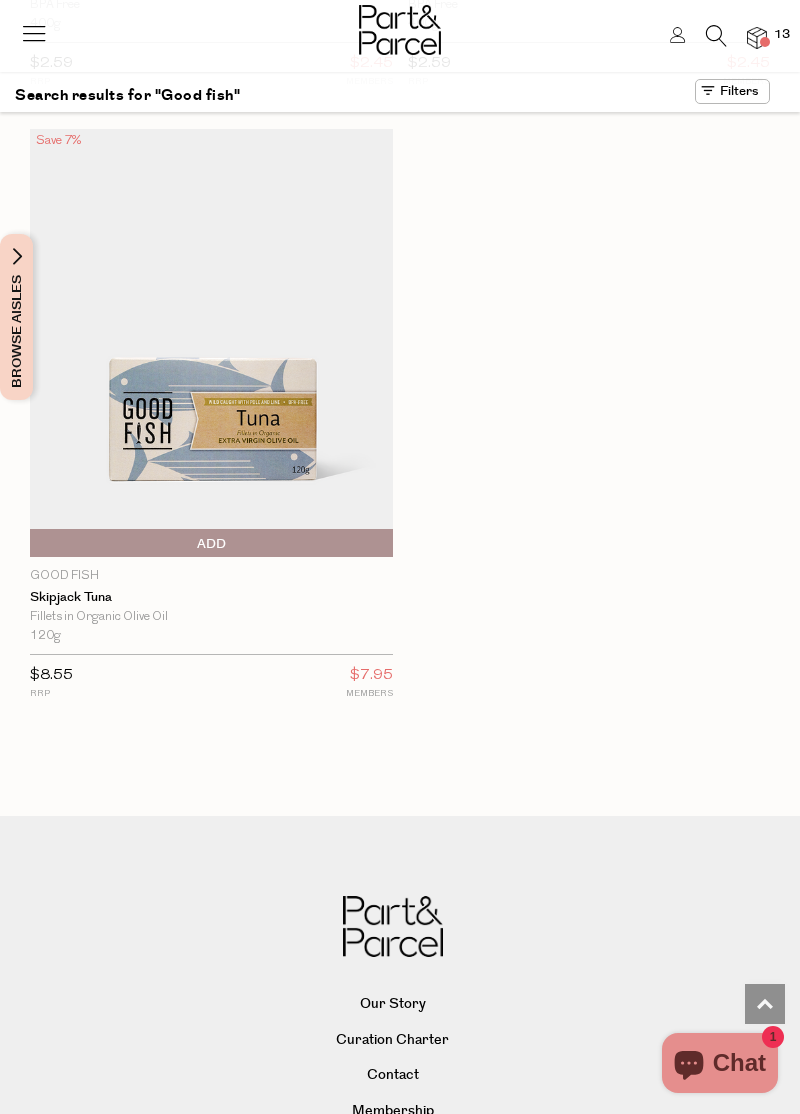 scroll, scrollTop: 5490, scrollLeft: 0, axis: vertical 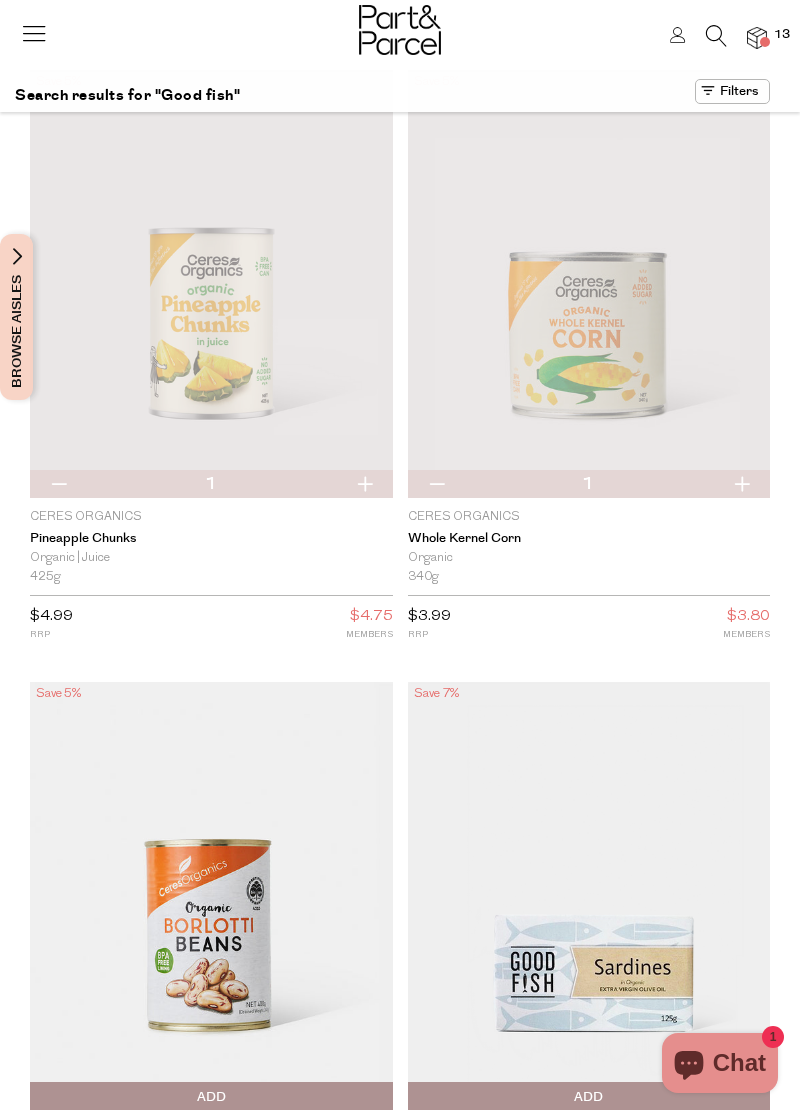click at bounding box center (716, 36) 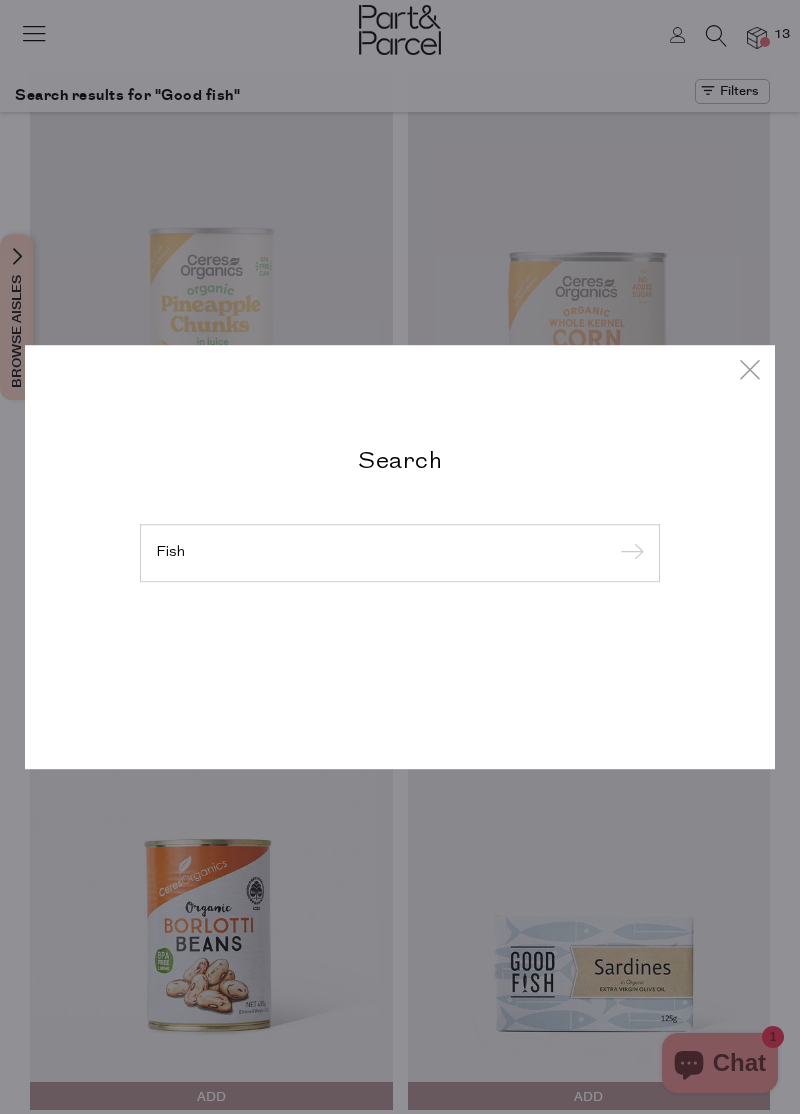 type on "Fish" 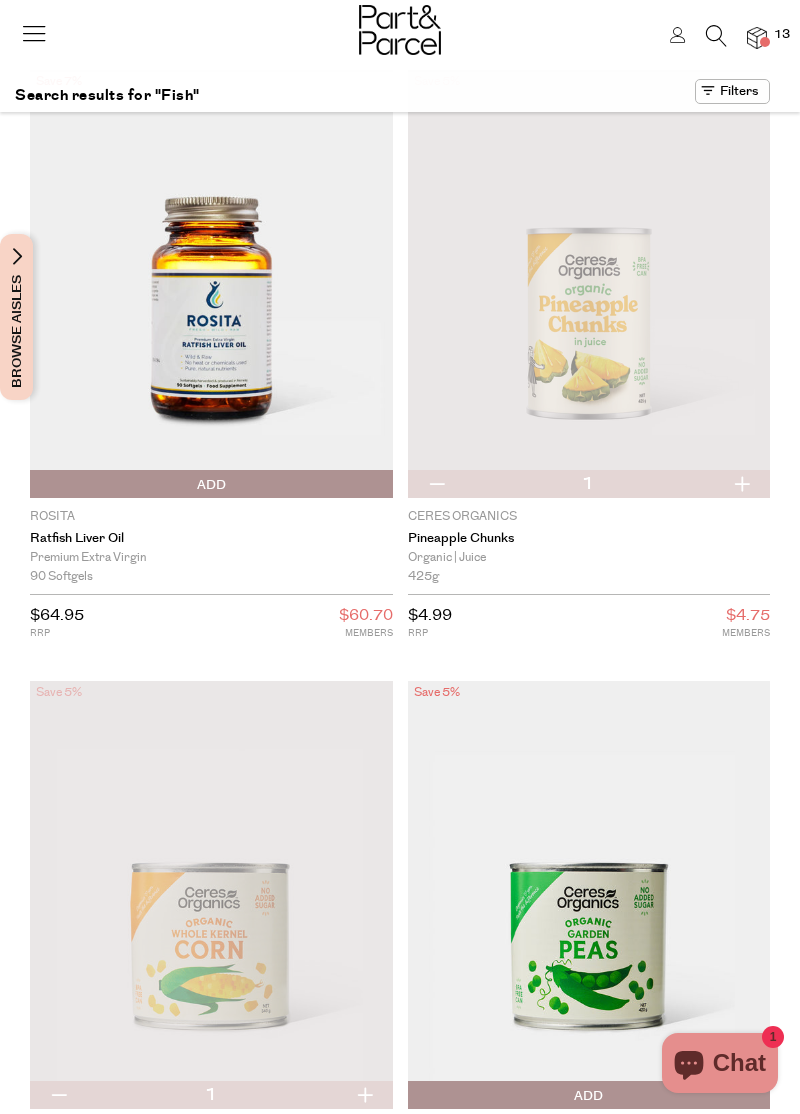 scroll, scrollTop: 0, scrollLeft: 0, axis: both 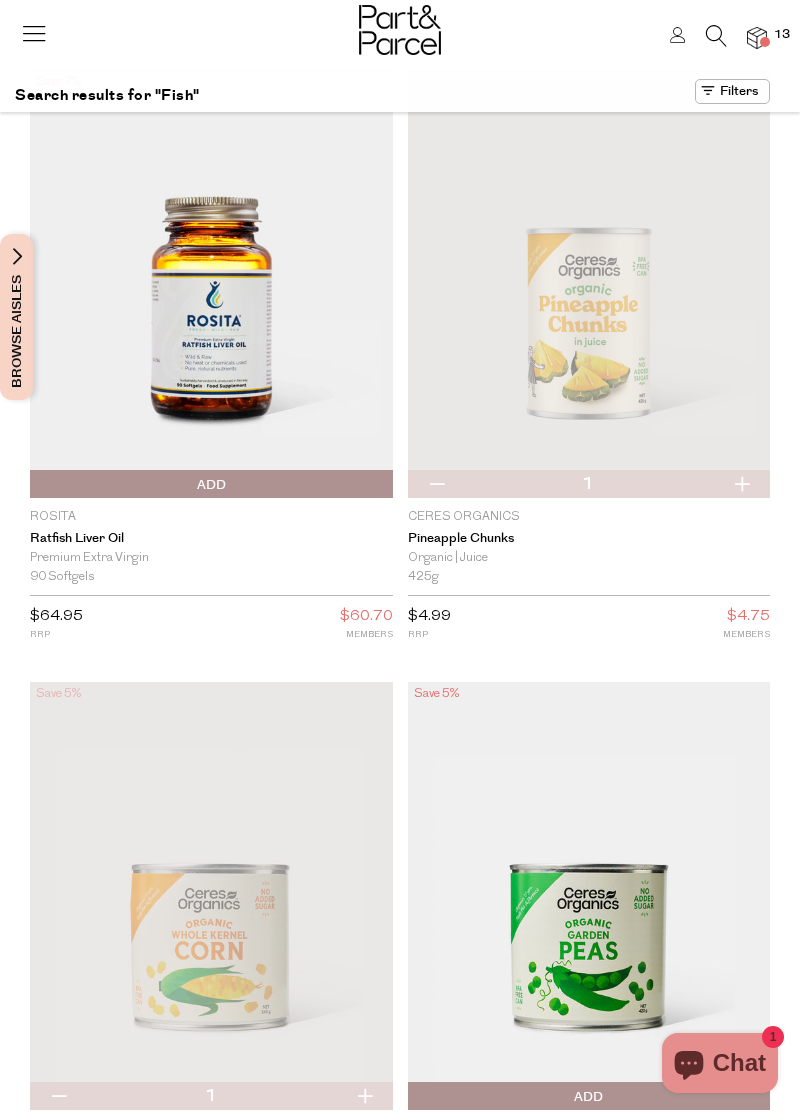 click at bounding box center (211, 284) 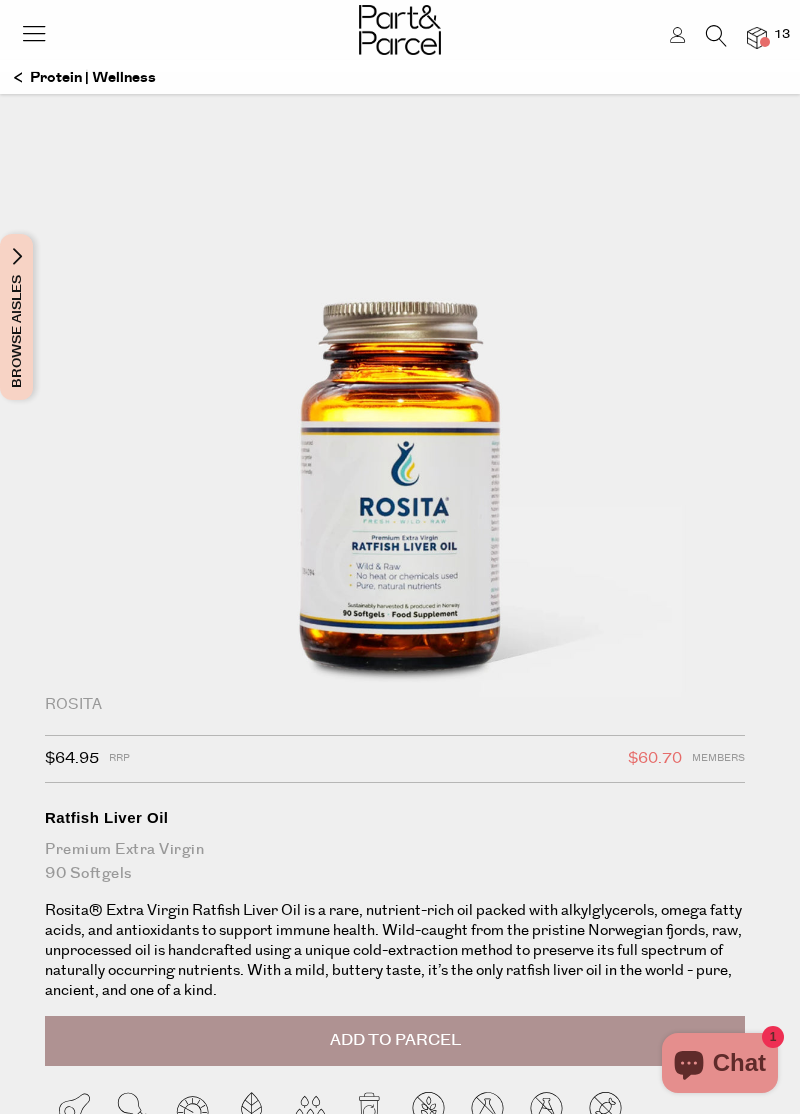scroll, scrollTop: 0, scrollLeft: 0, axis: both 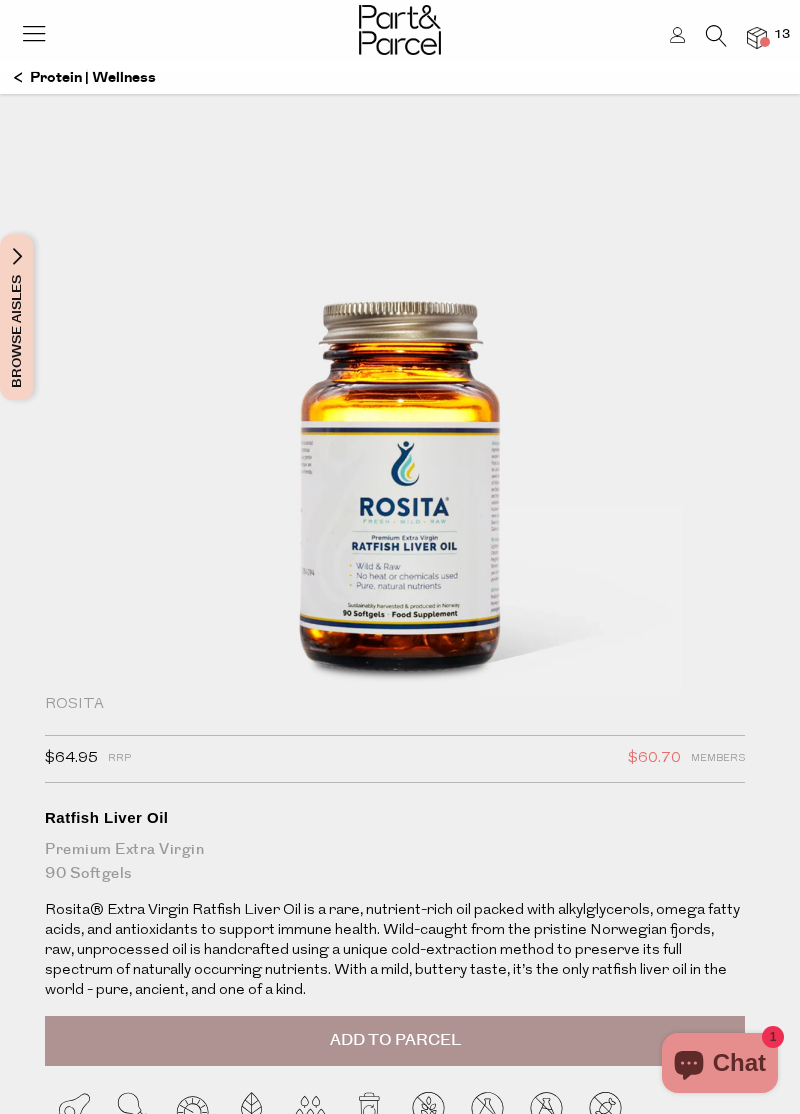 click on "Add to Parcel" at bounding box center [395, 1041] 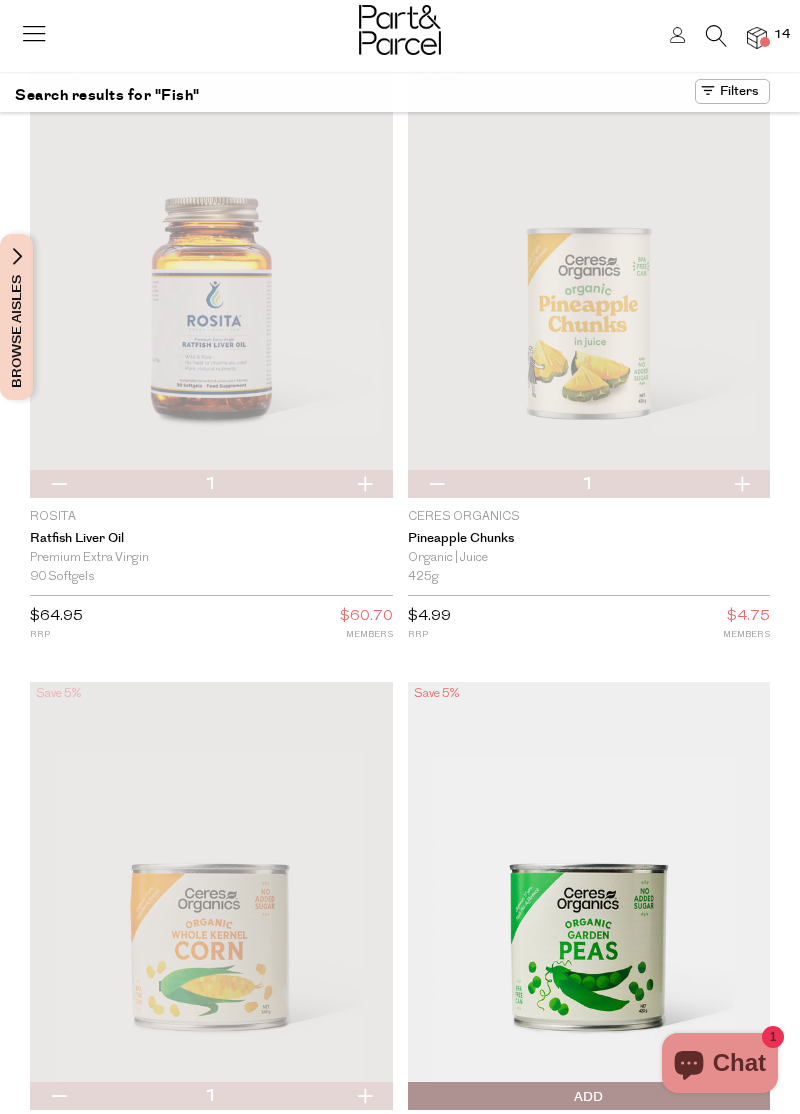 scroll, scrollTop: 126, scrollLeft: 0, axis: vertical 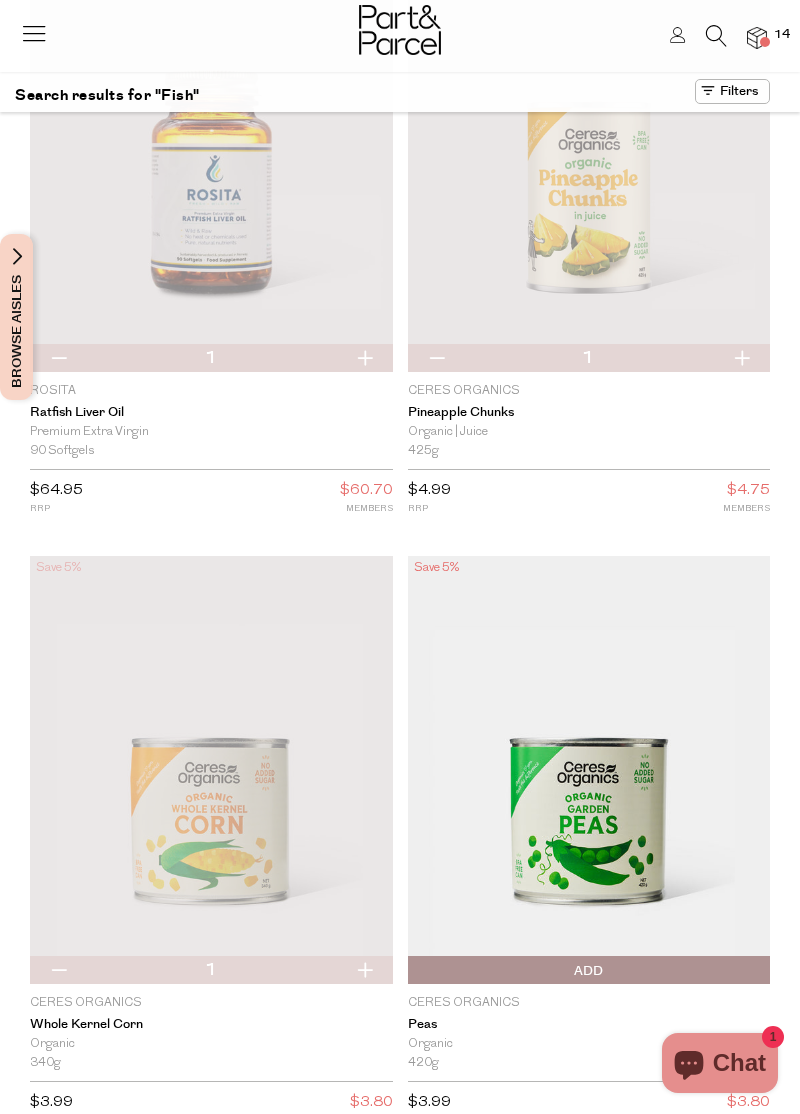 click on "Add To Parcel" at bounding box center (589, 971) 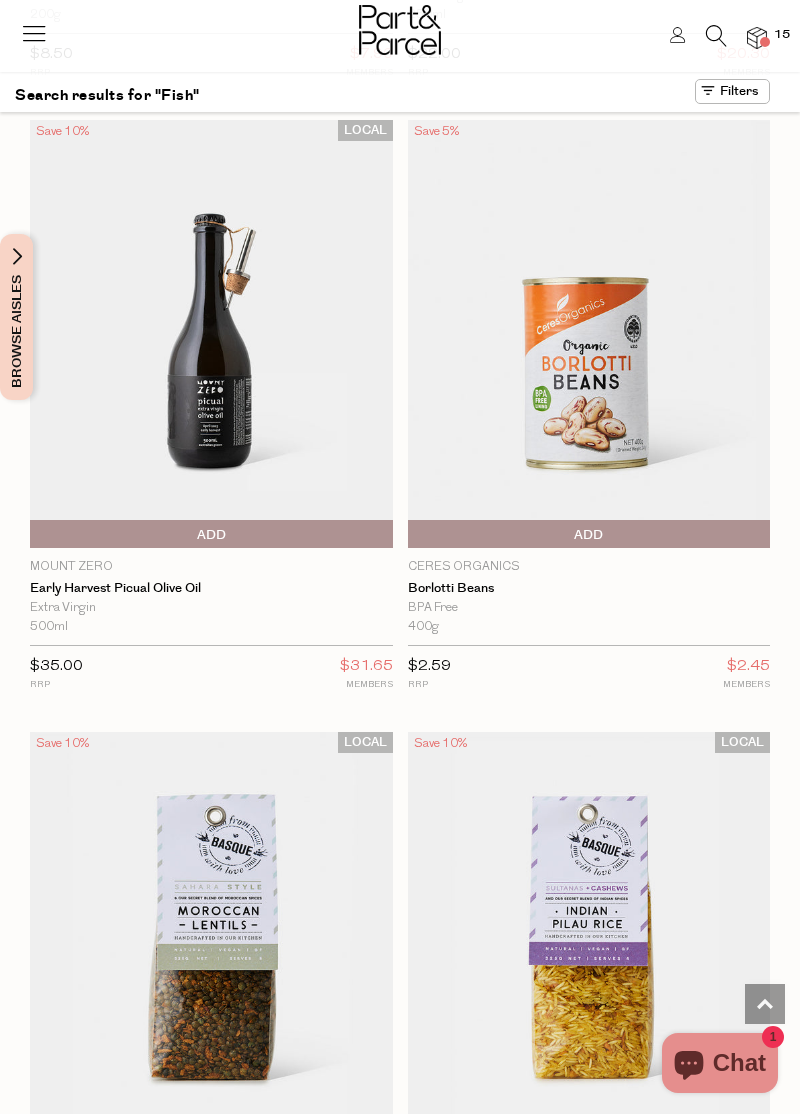 scroll, scrollTop: 0, scrollLeft: 0, axis: both 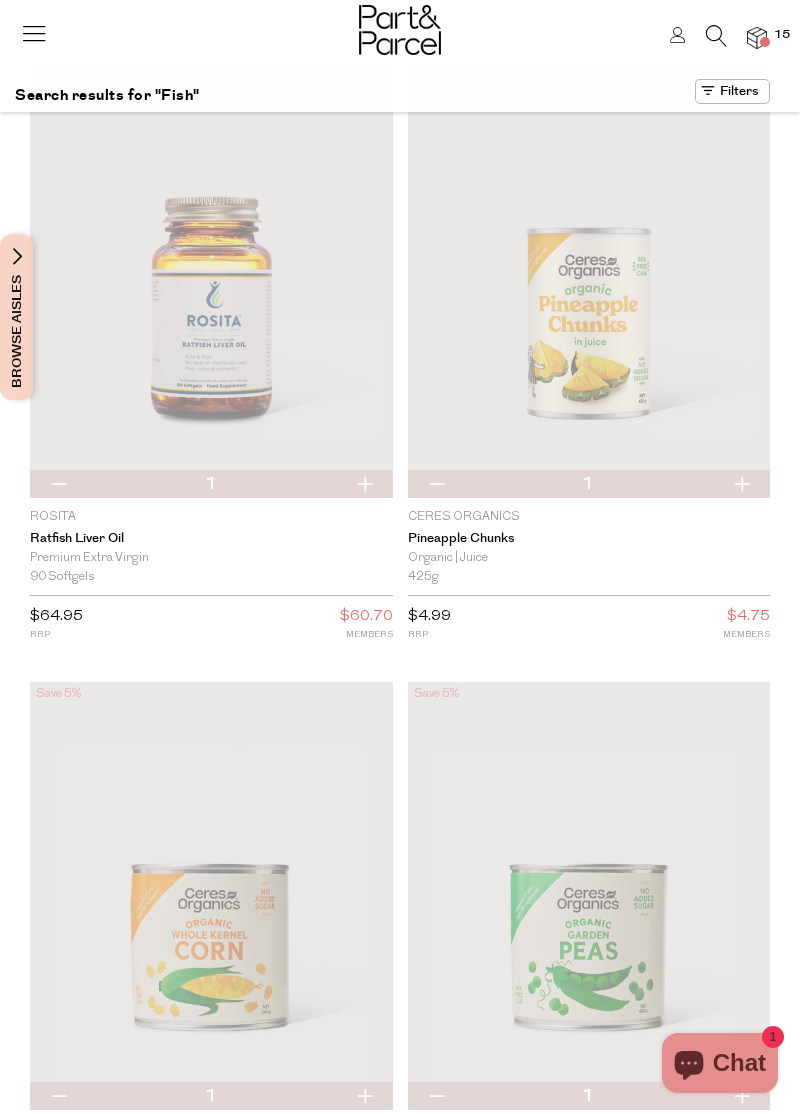 click at bounding box center [716, 36] 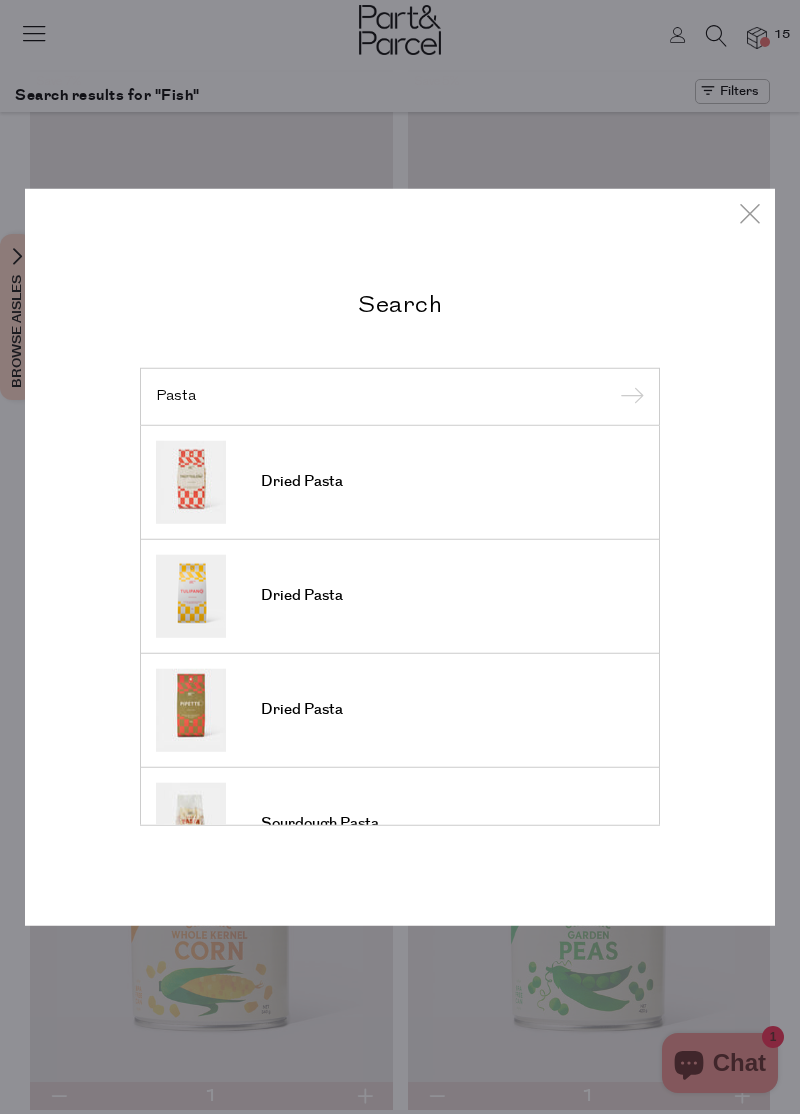 type on "Pasta" 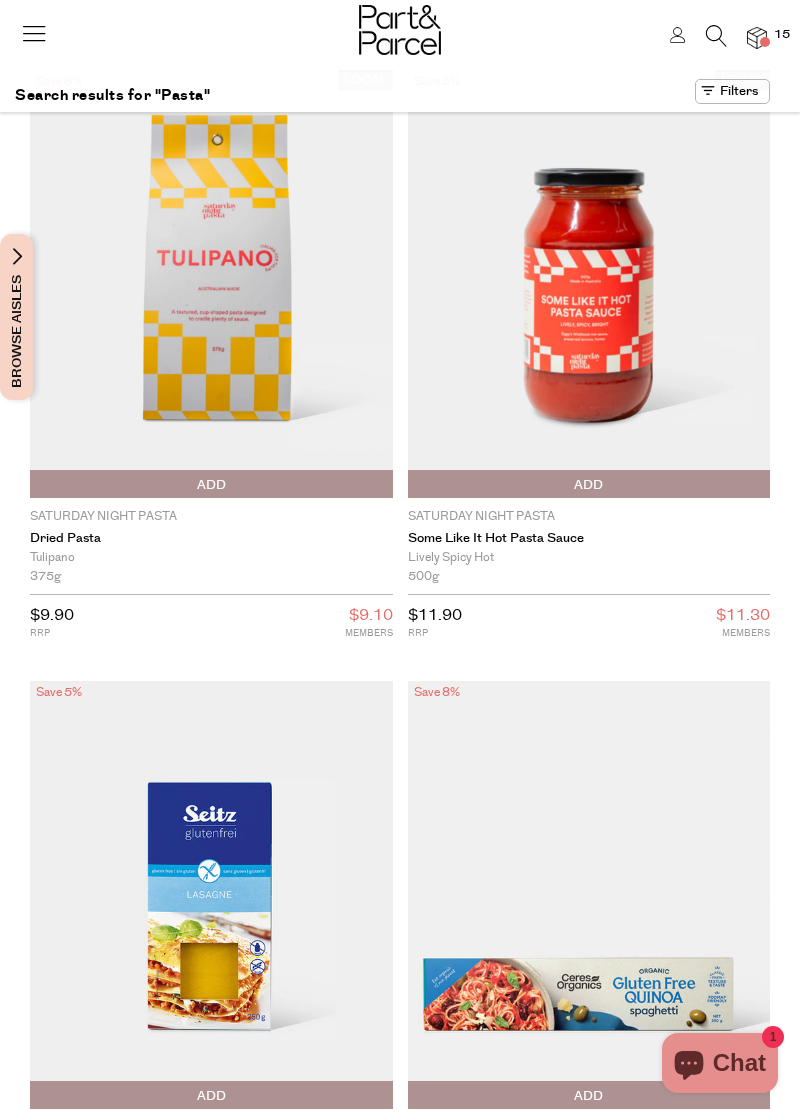 scroll, scrollTop: 0, scrollLeft: 0, axis: both 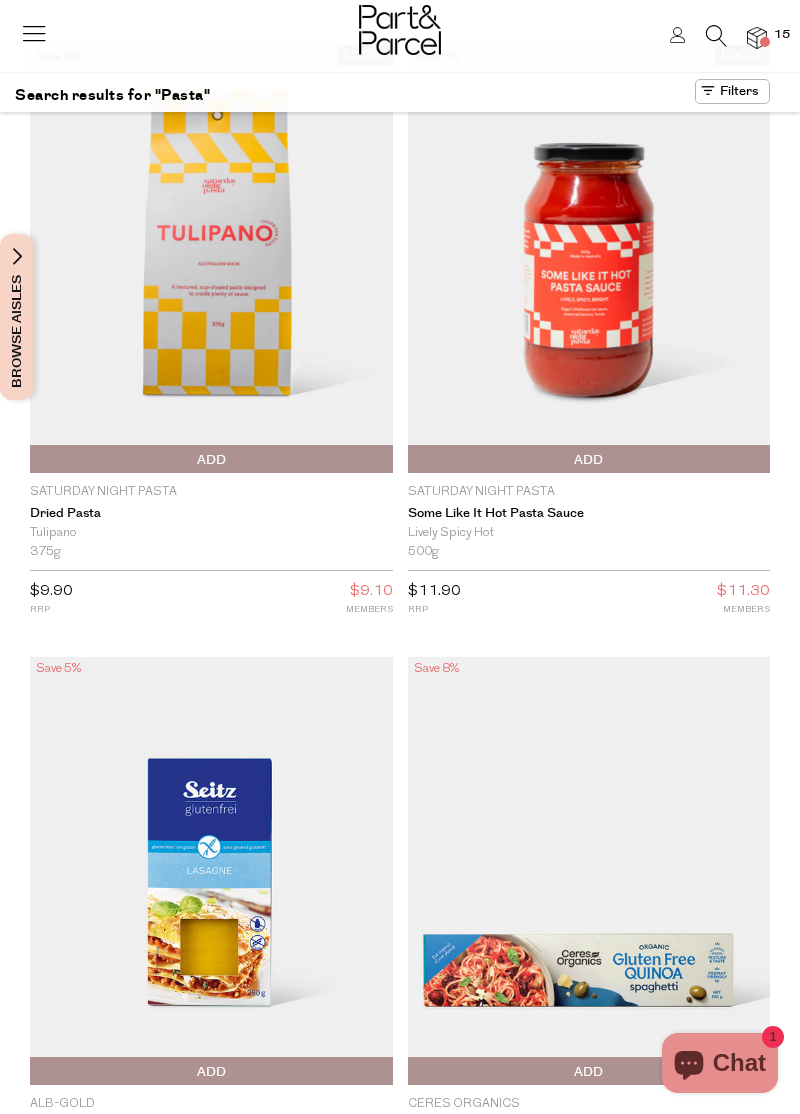 click at bounding box center (211, 259) 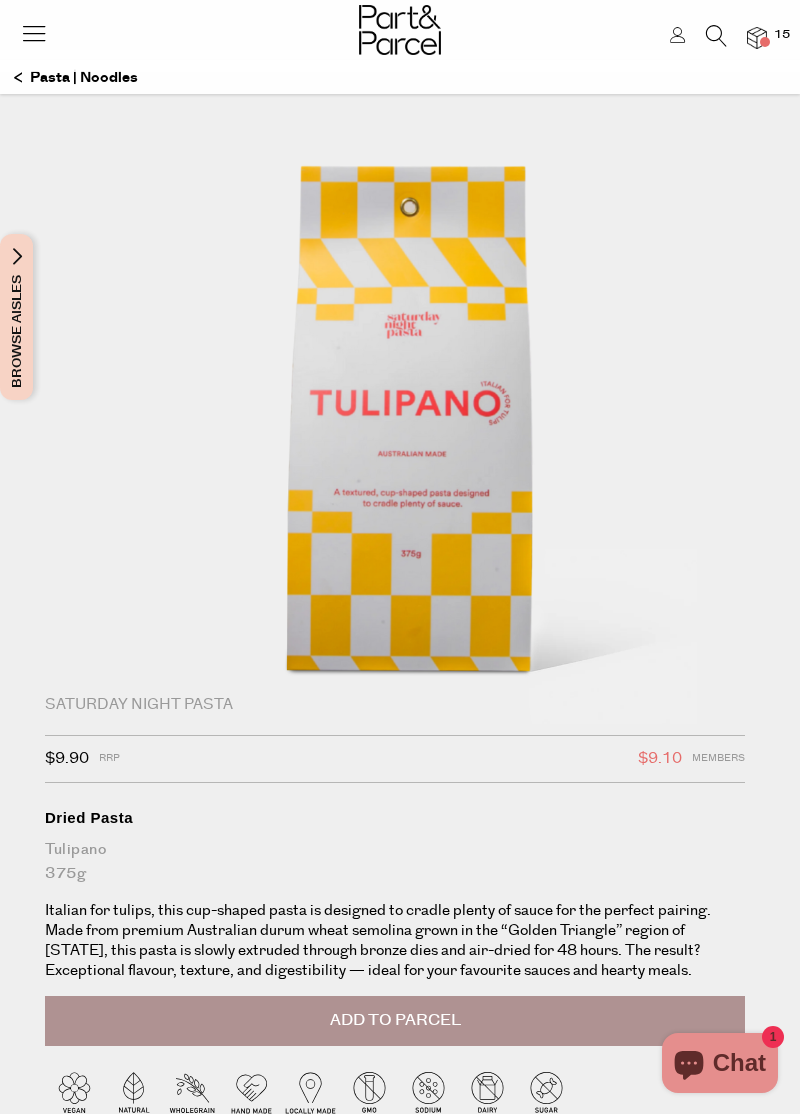 scroll, scrollTop: 0, scrollLeft: 0, axis: both 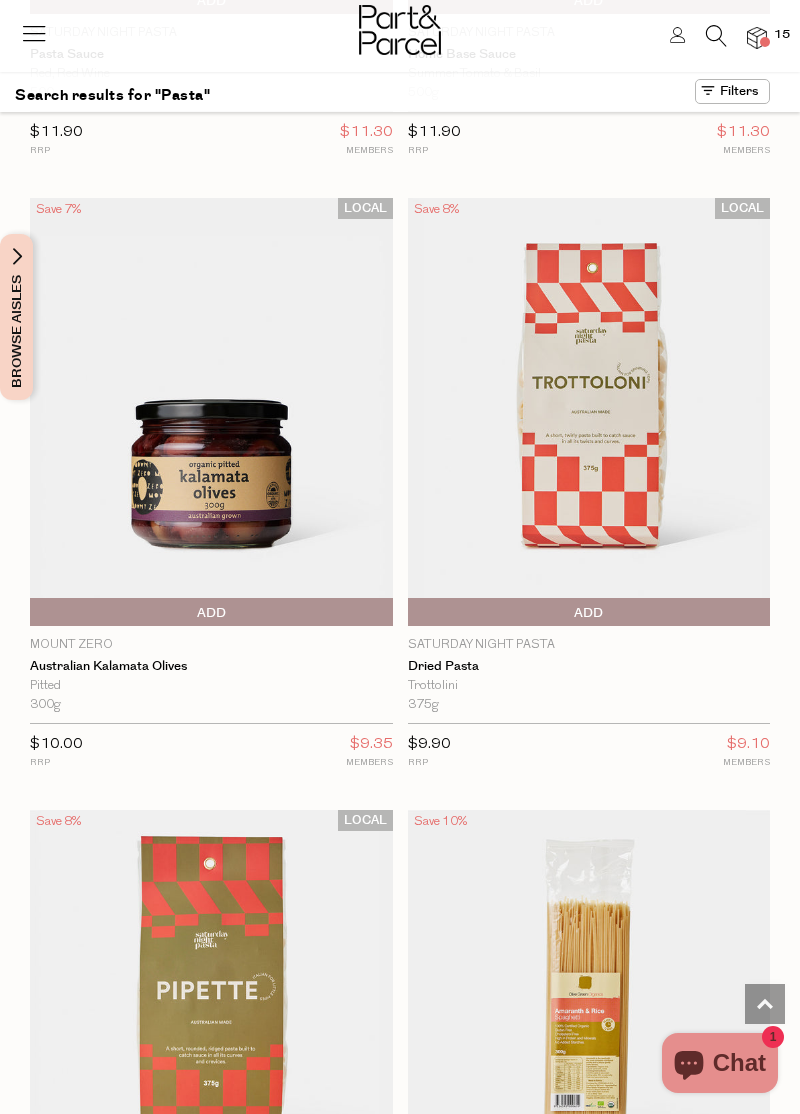 click at bounding box center (589, 412) 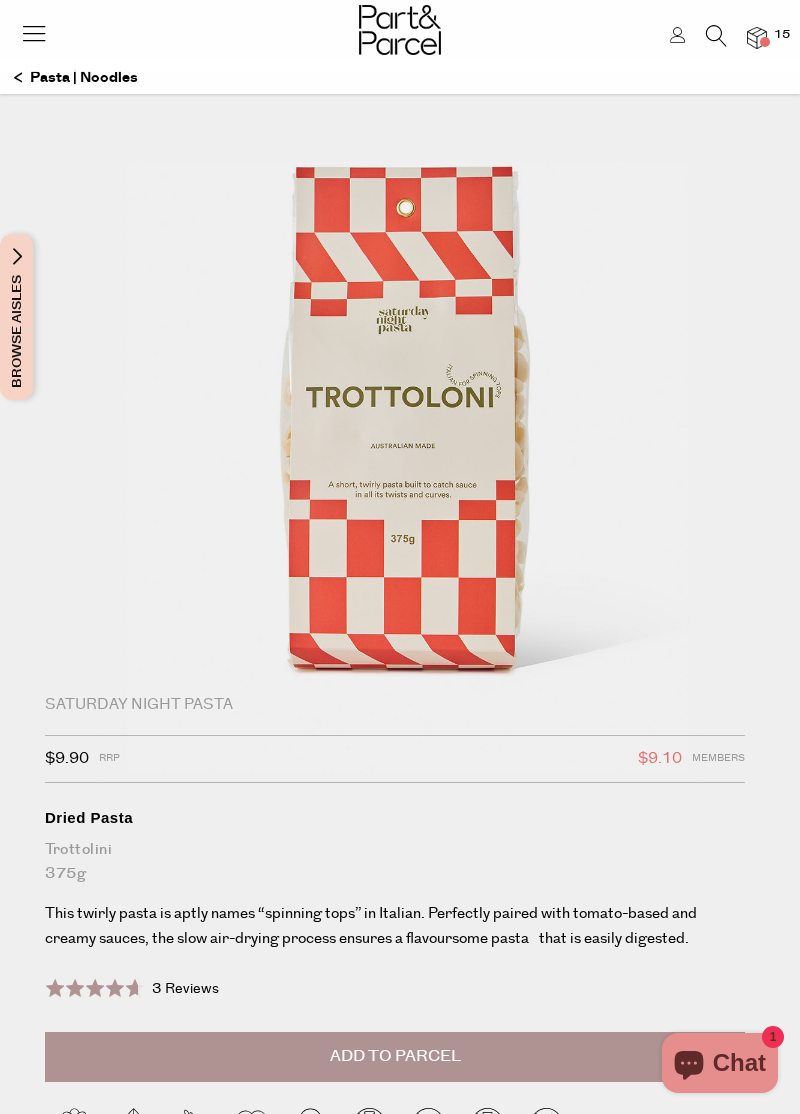 scroll, scrollTop: 0, scrollLeft: 0, axis: both 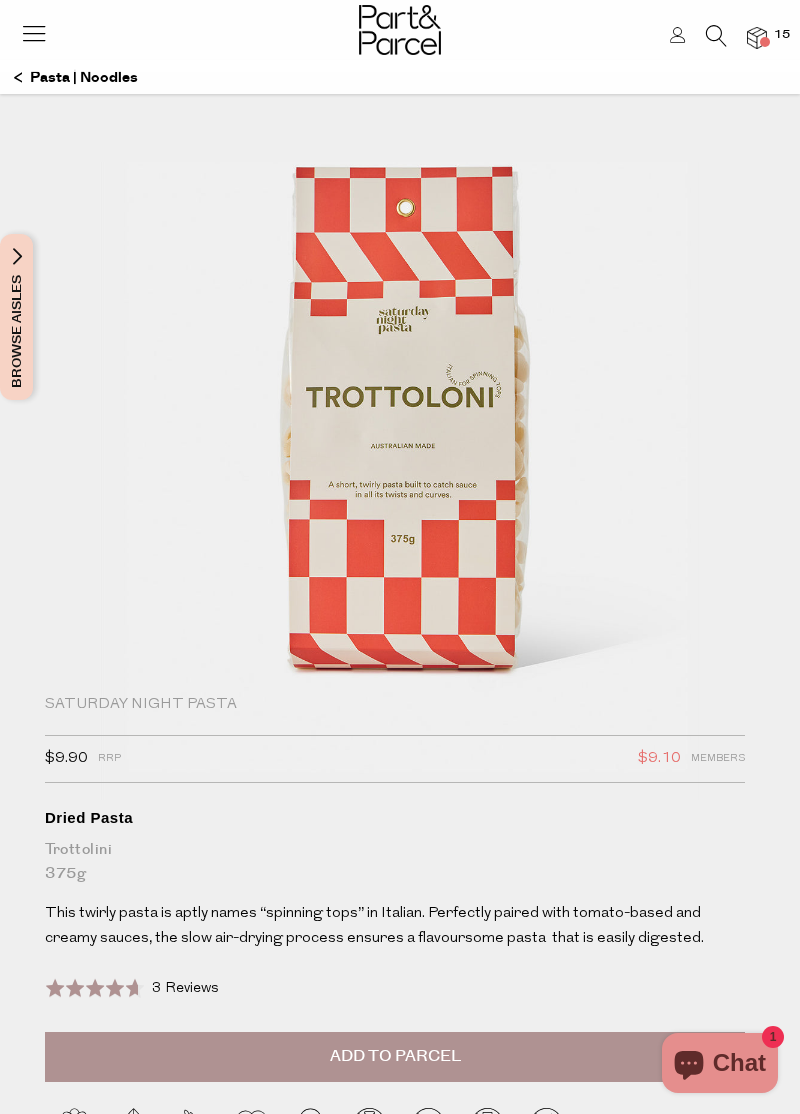 click on "3 Reviews" at bounding box center (185, 988) 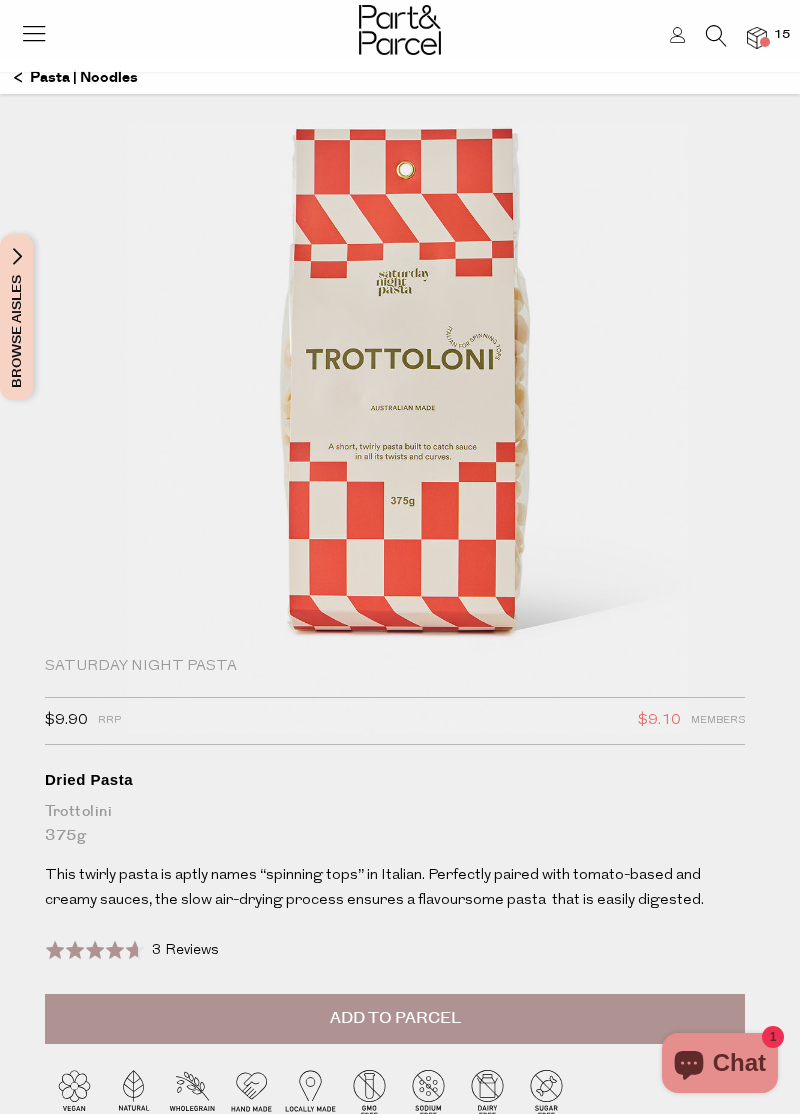 scroll, scrollTop: 39, scrollLeft: 0, axis: vertical 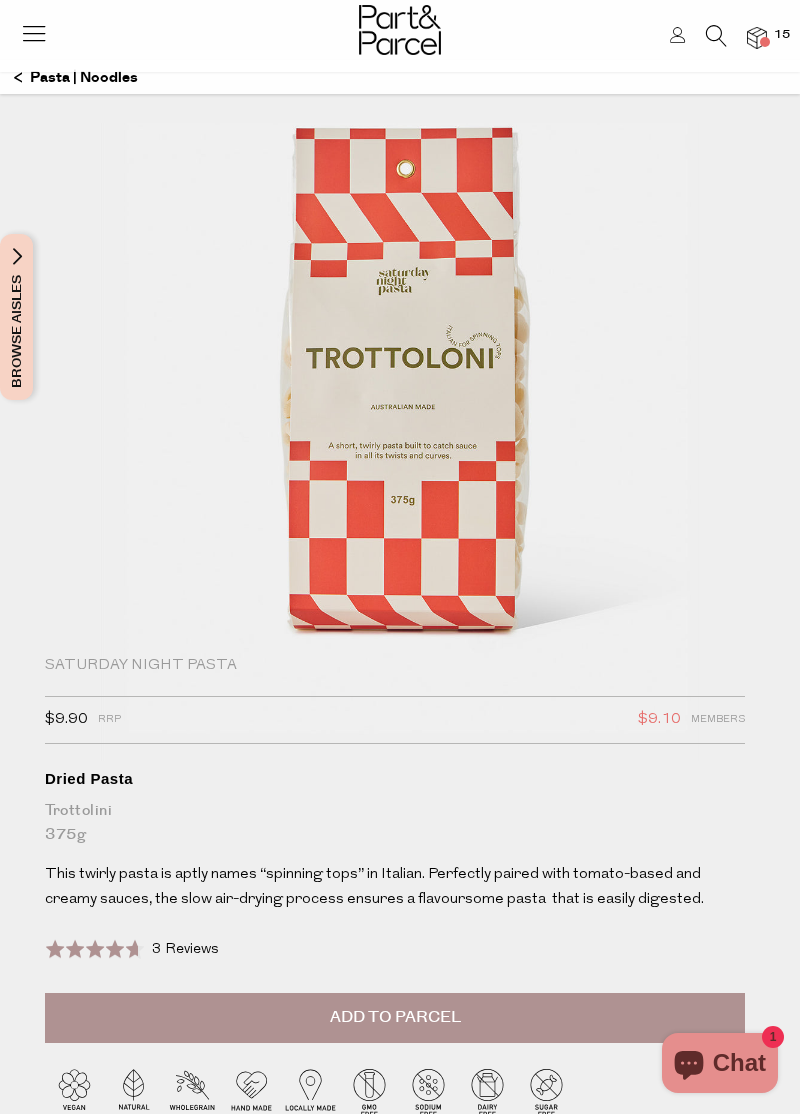 click on "Add to Parcel" at bounding box center [395, 1018] 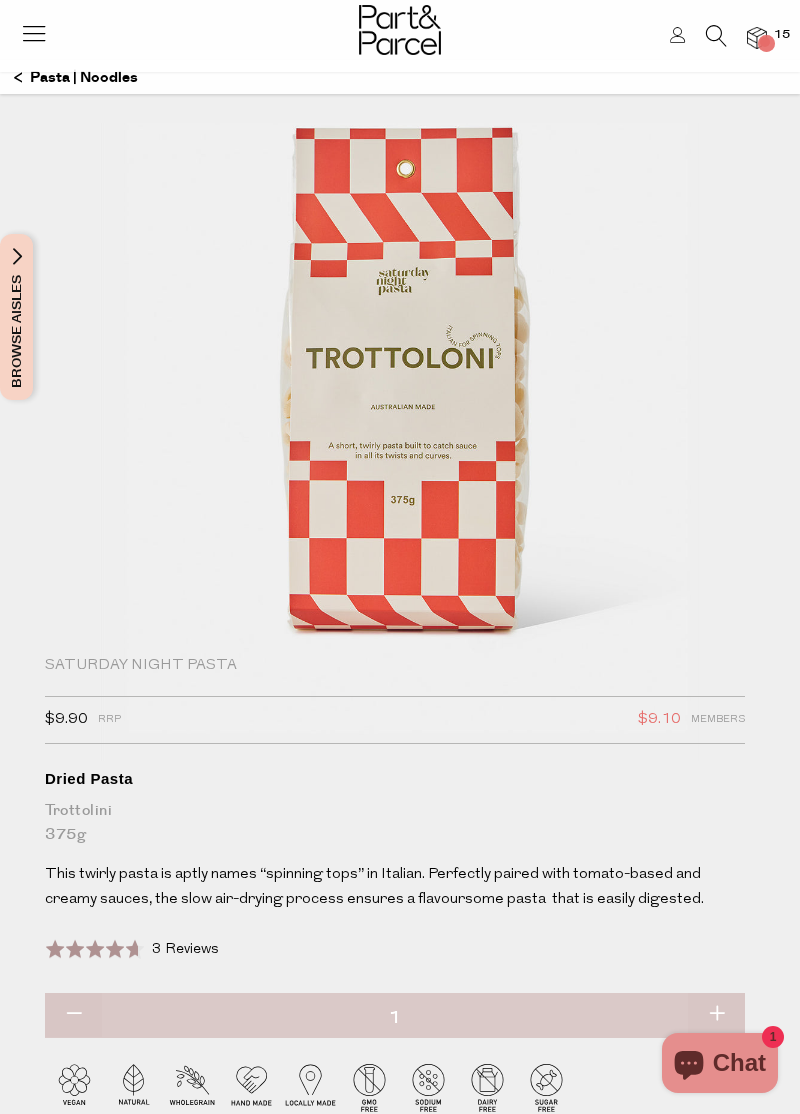 click at bounding box center [716, 1015] 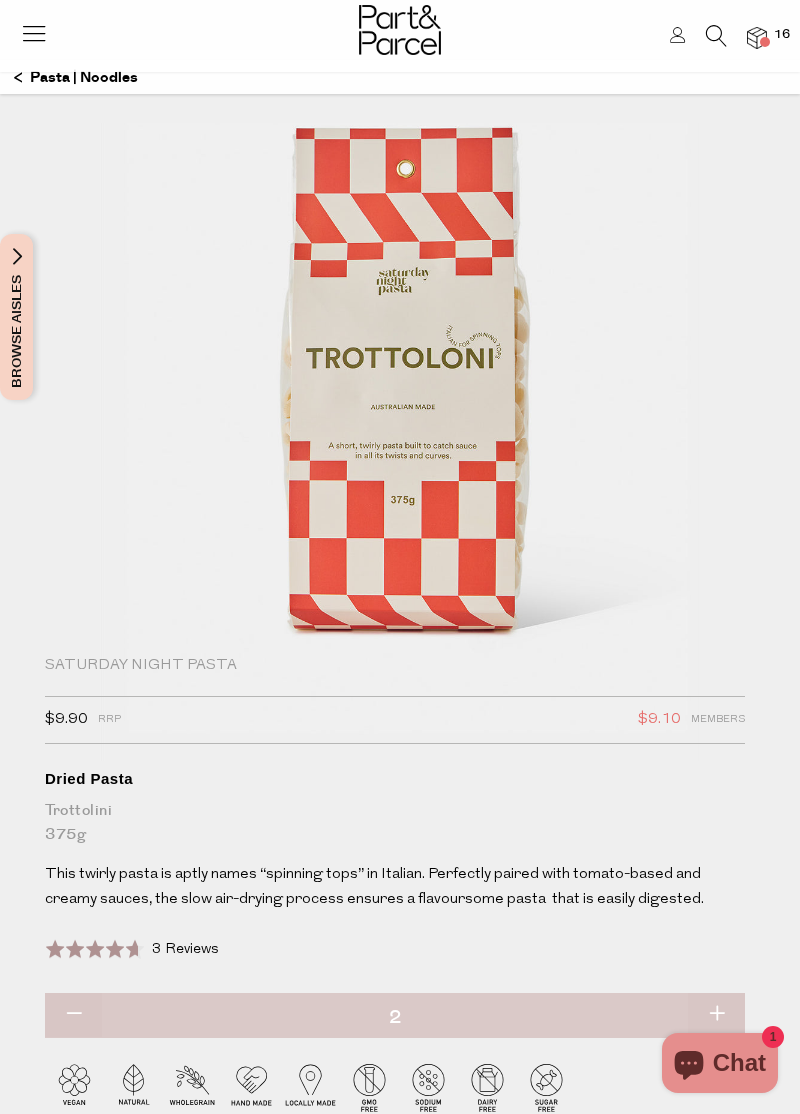 click at bounding box center [716, 1015] 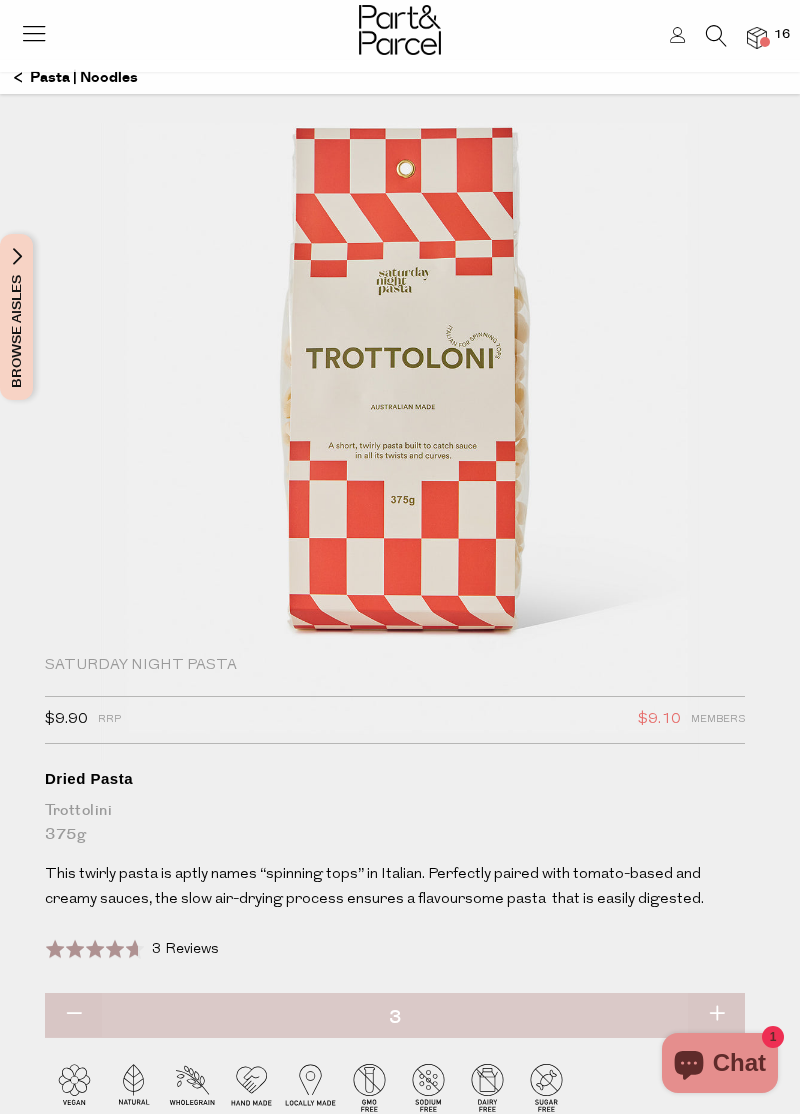 type on "2" 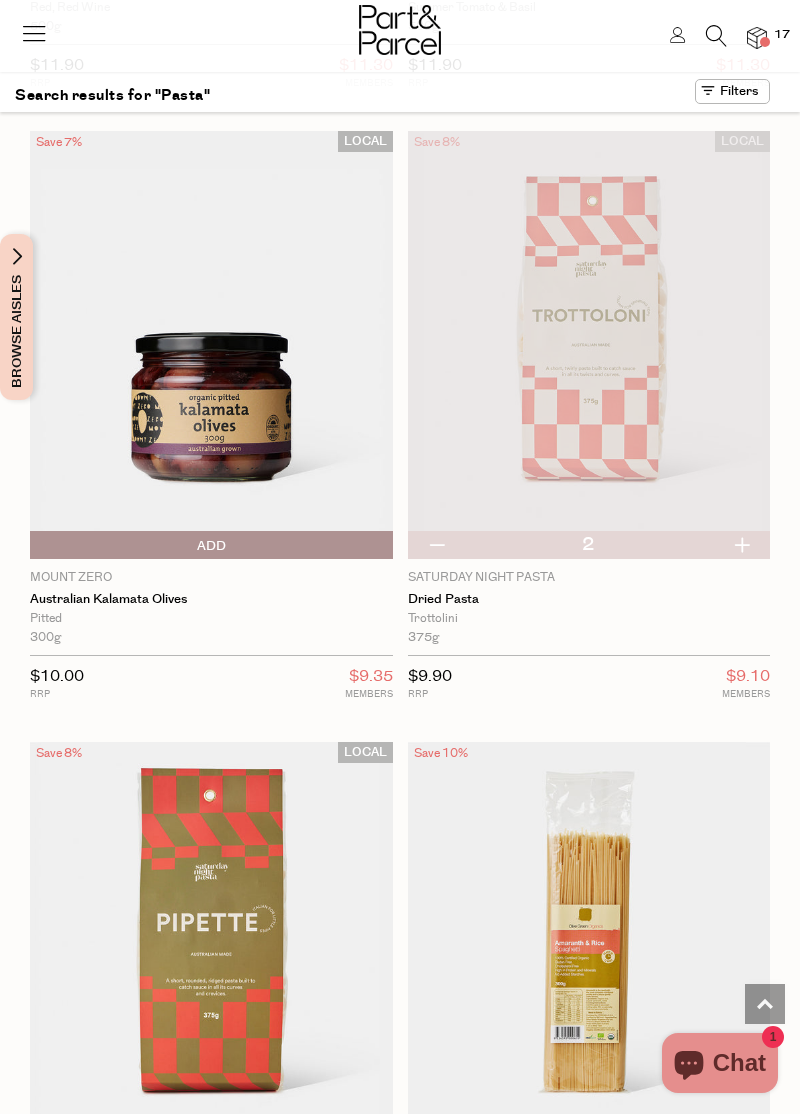 scroll, scrollTop: 2383, scrollLeft: 0, axis: vertical 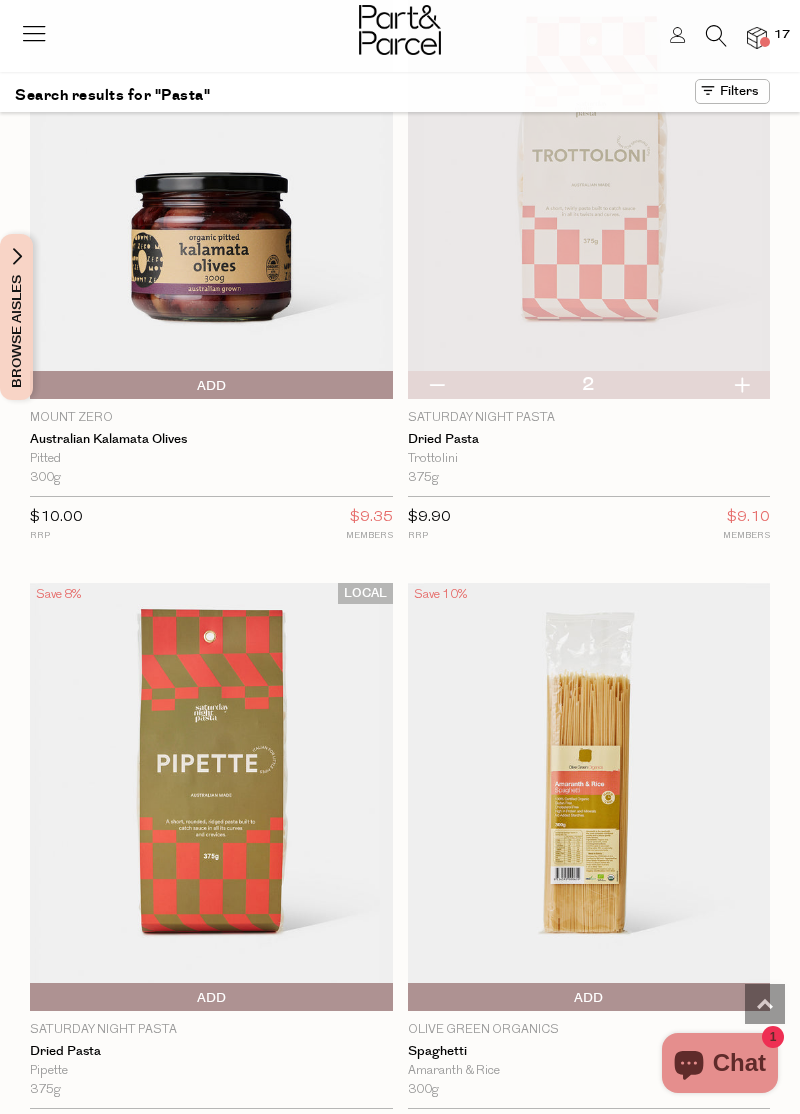 click at bounding box center (211, 797) 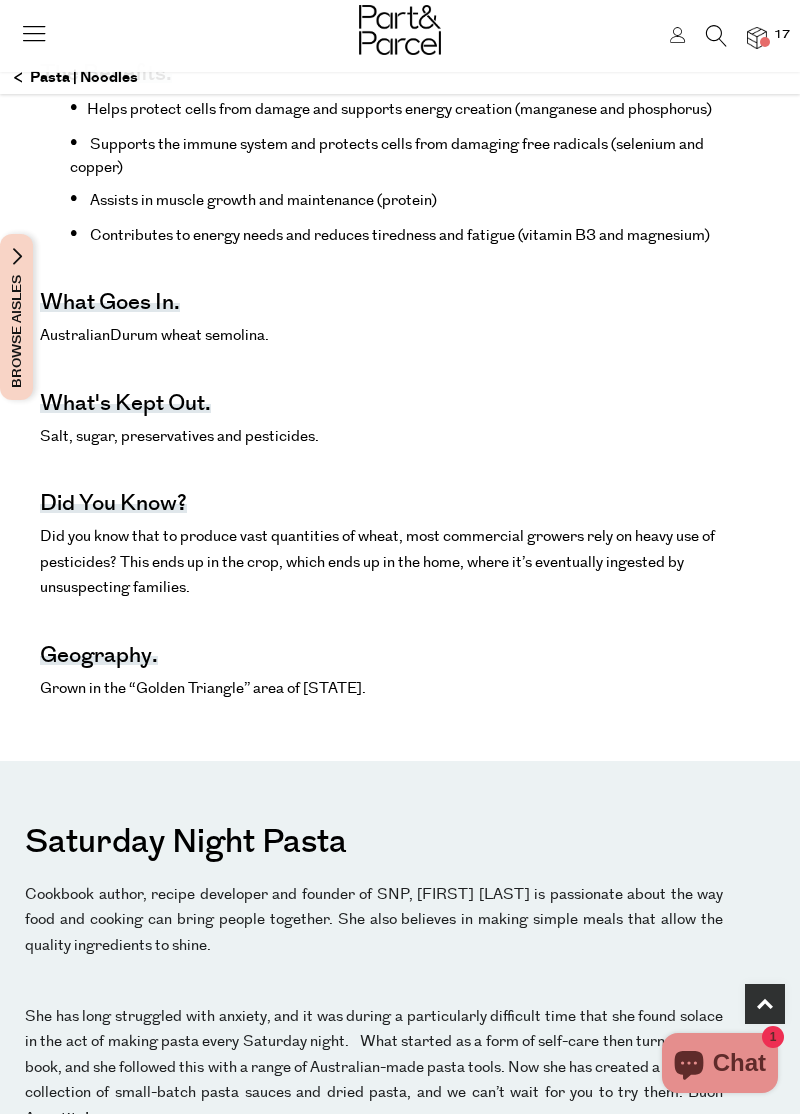 scroll, scrollTop: 0, scrollLeft: 0, axis: both 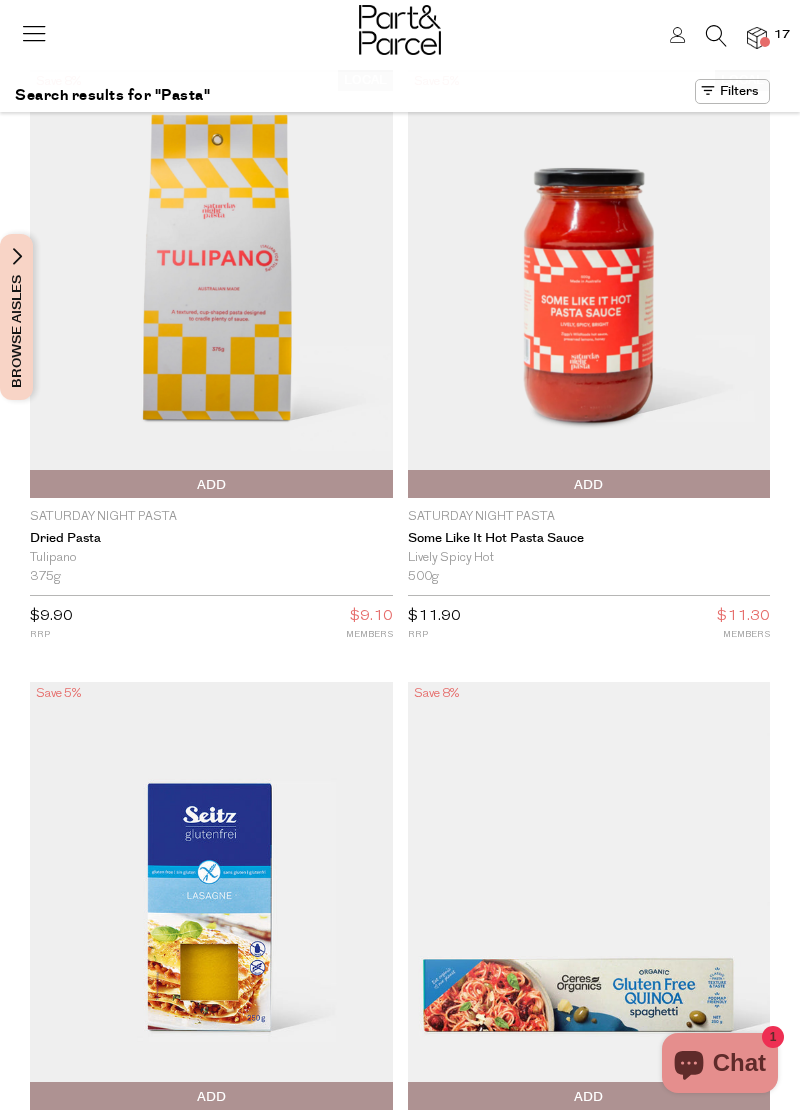 click at bounding box center (716, 36) 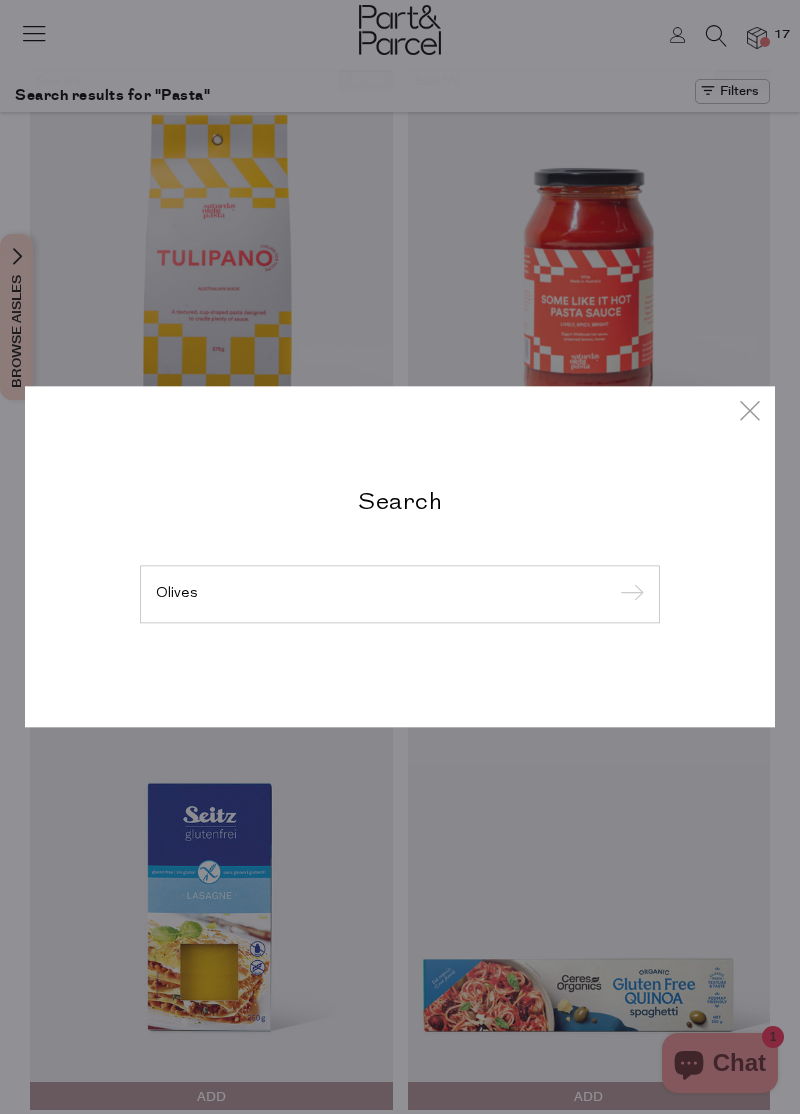 type on "Olives" 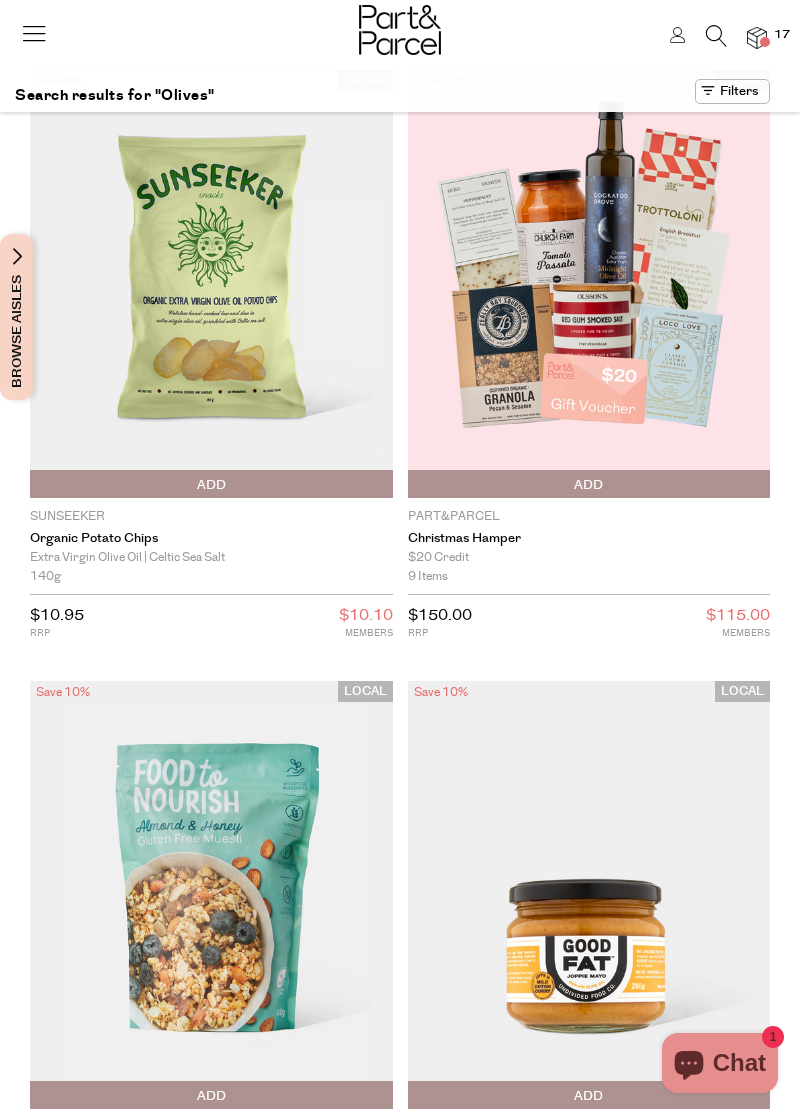 scroll, scrollTop: 0, scrollLeft: 0, axis: both 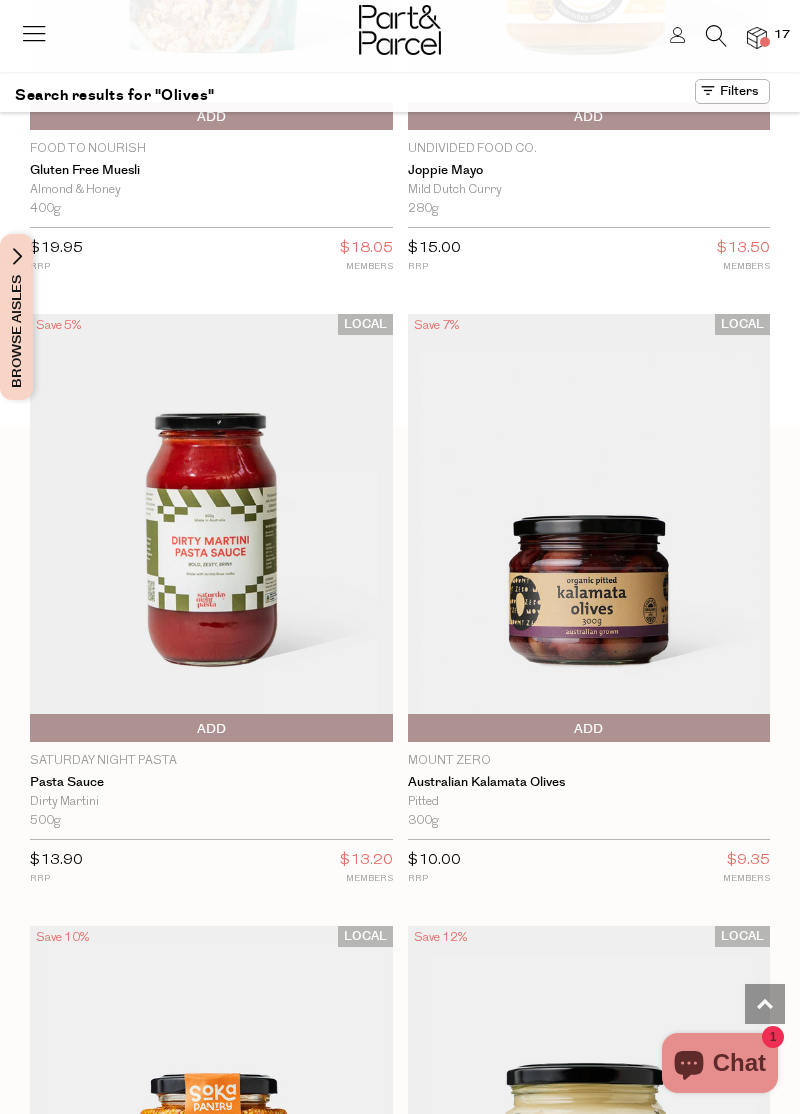 click at bounding box center (589, 528) 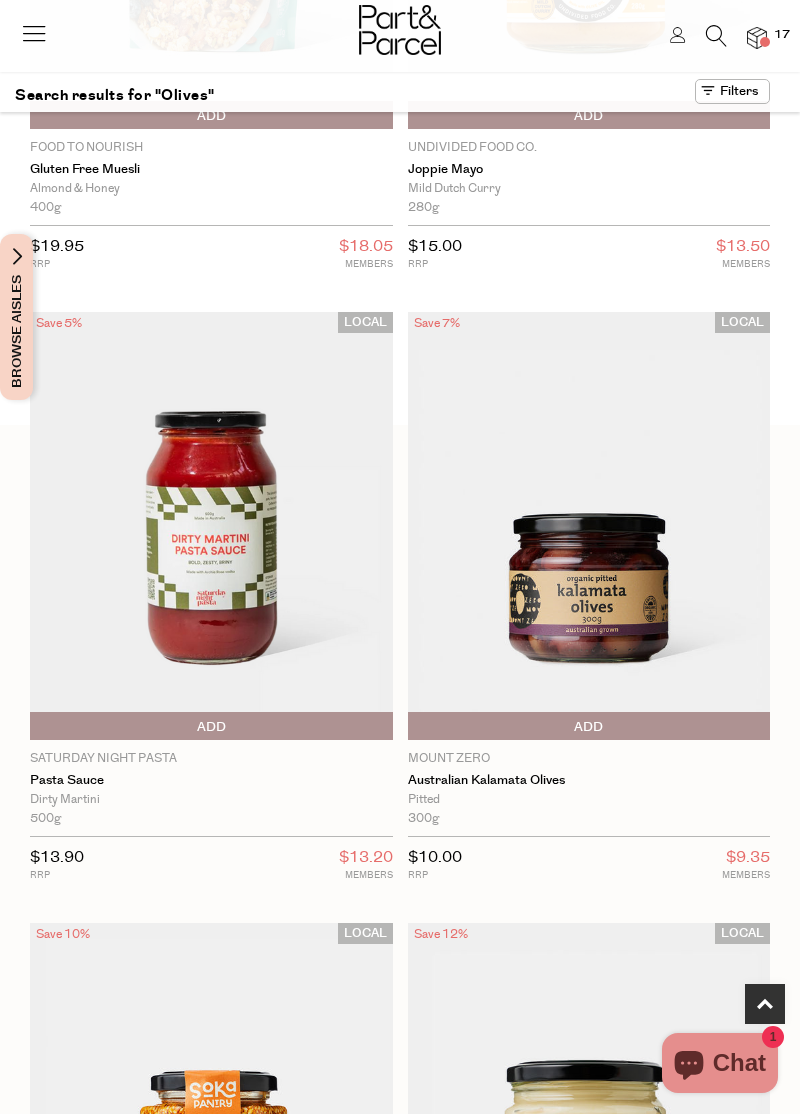 scroll, scrollTop: 980, scrollLeft: 0, axis: vertical 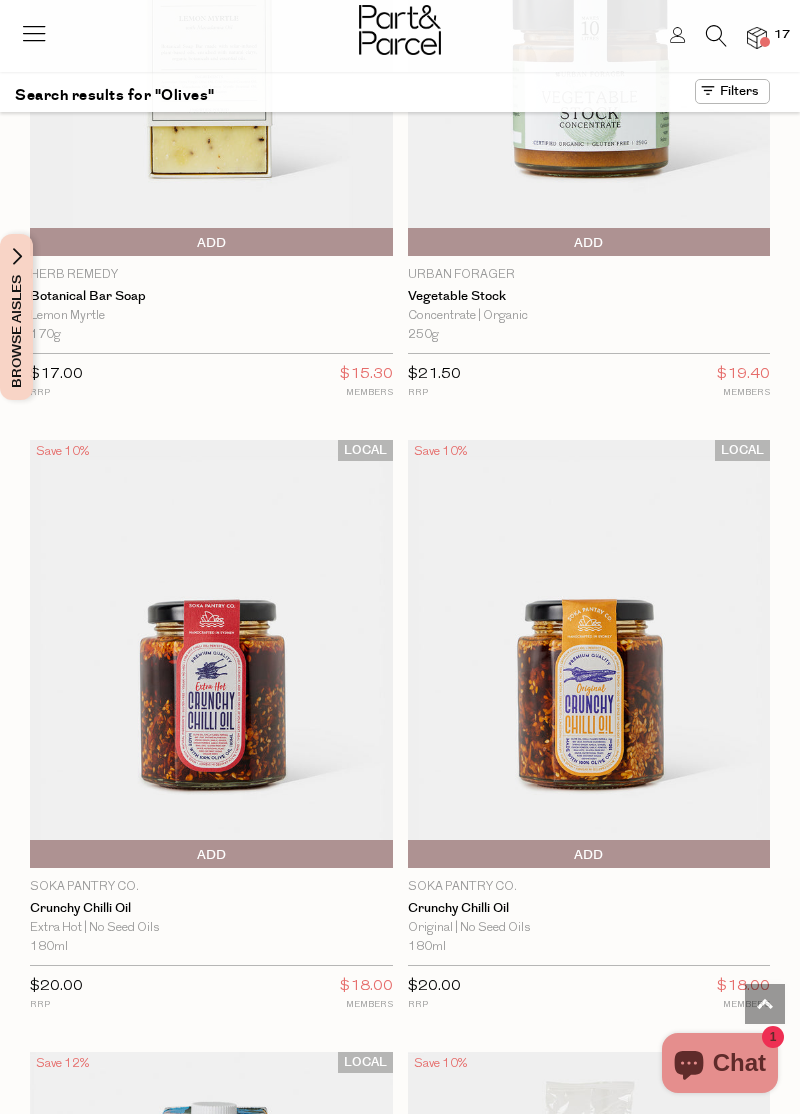click on "Add To Parcel" at bounding box center (589, 855) 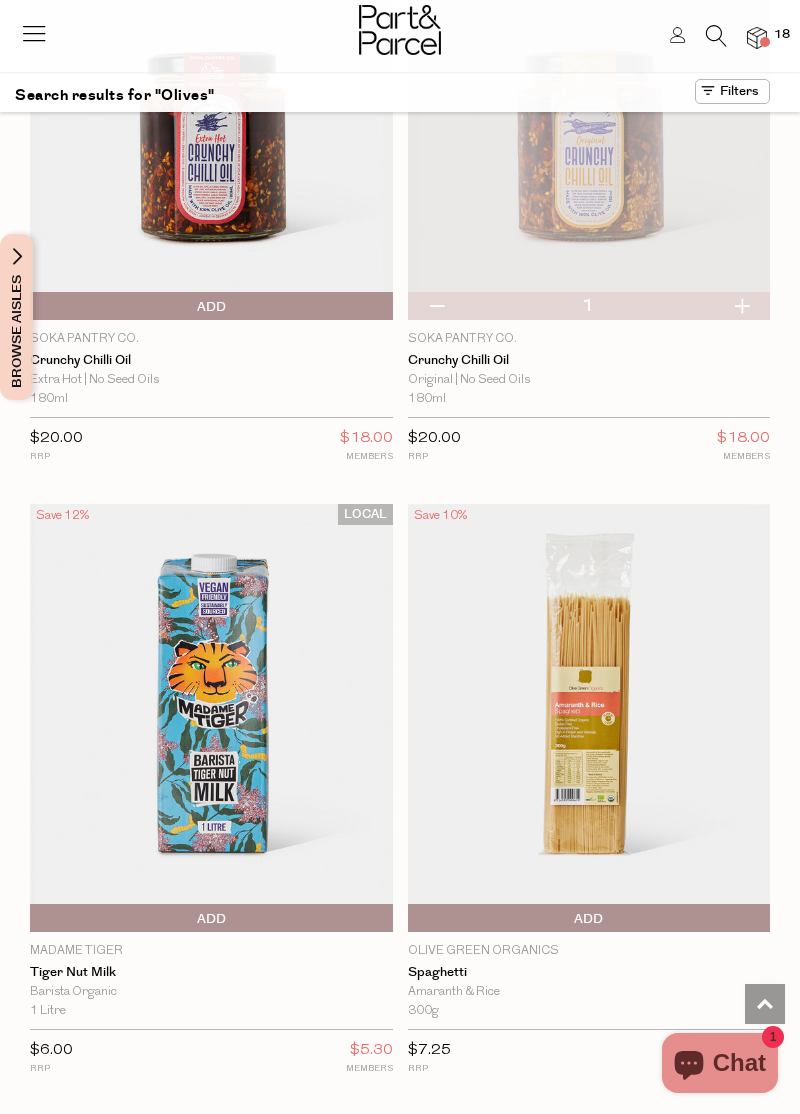 scroll, scrollTop: 3243, scrollLeft: 0, axis: vertical 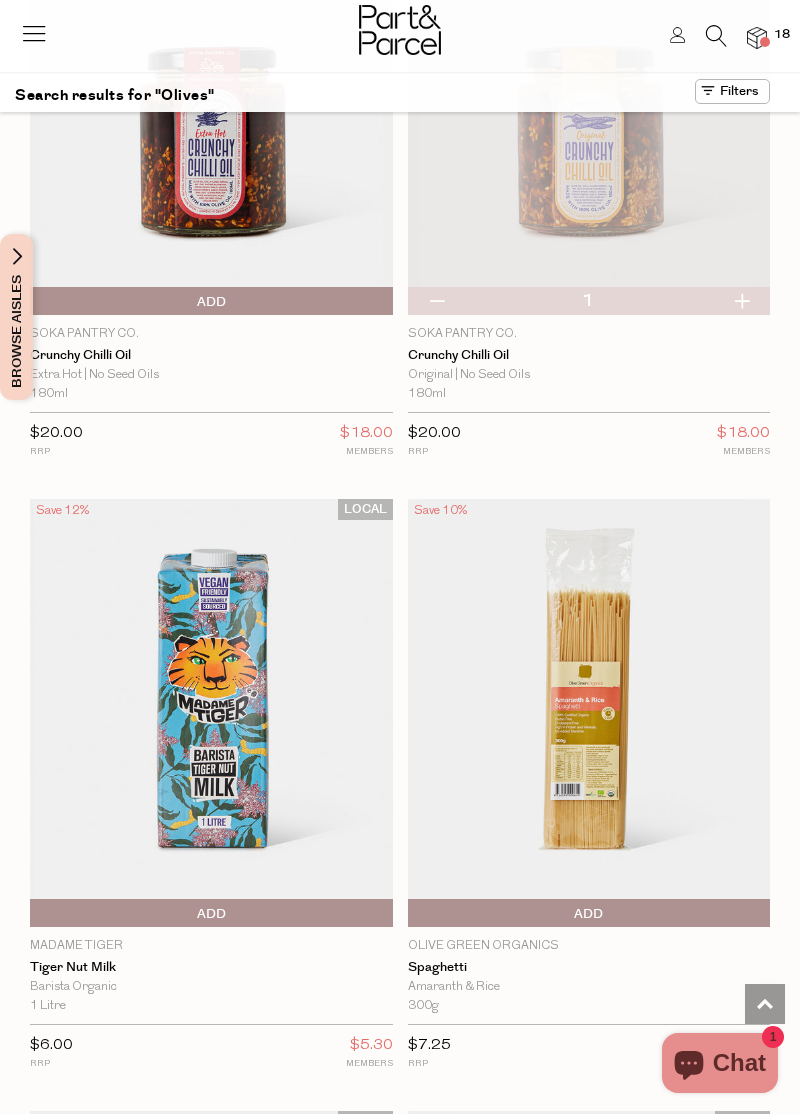 click at bounding box center (211, 713) 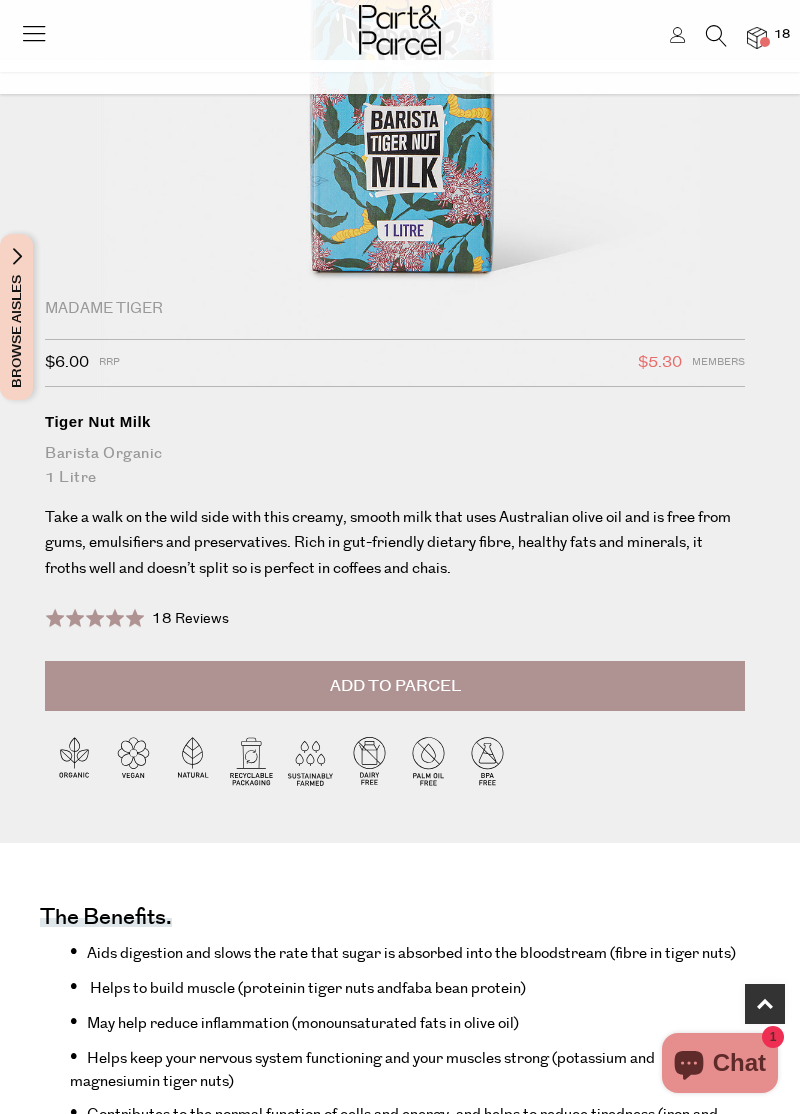 scroll, scrollTop: 396, scrollLeft: 0, axis: vertical 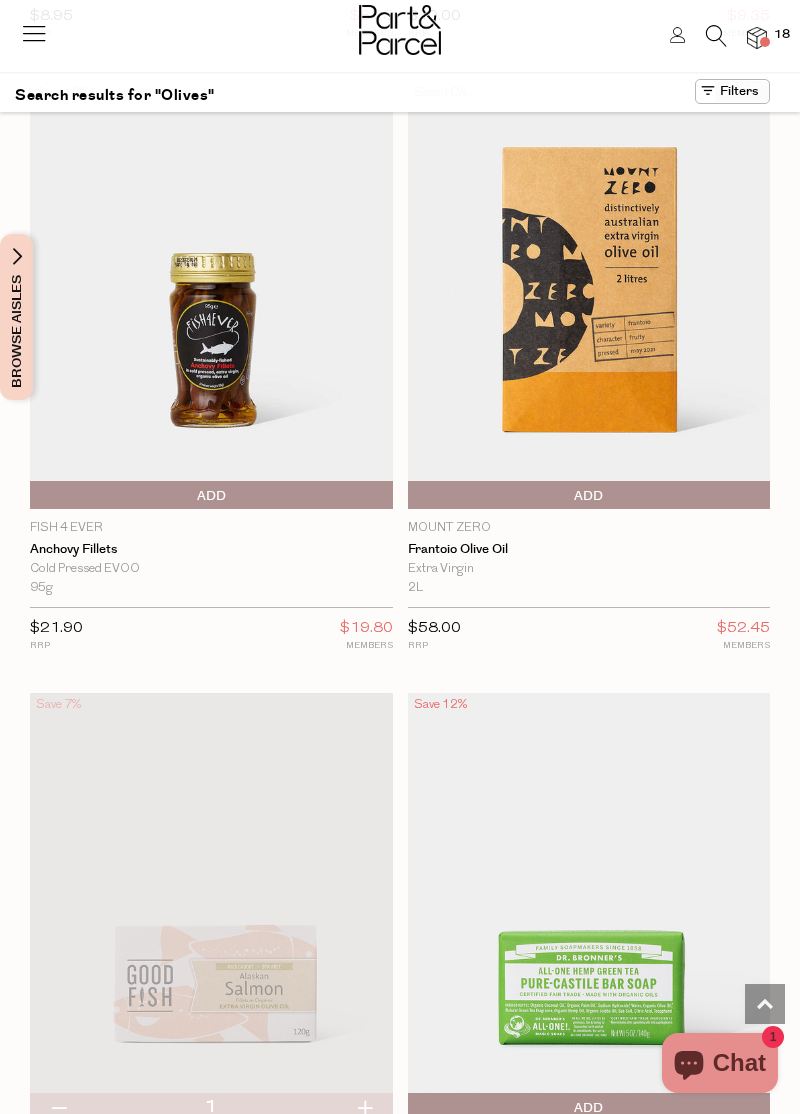 click at bounding box center [716, 36] 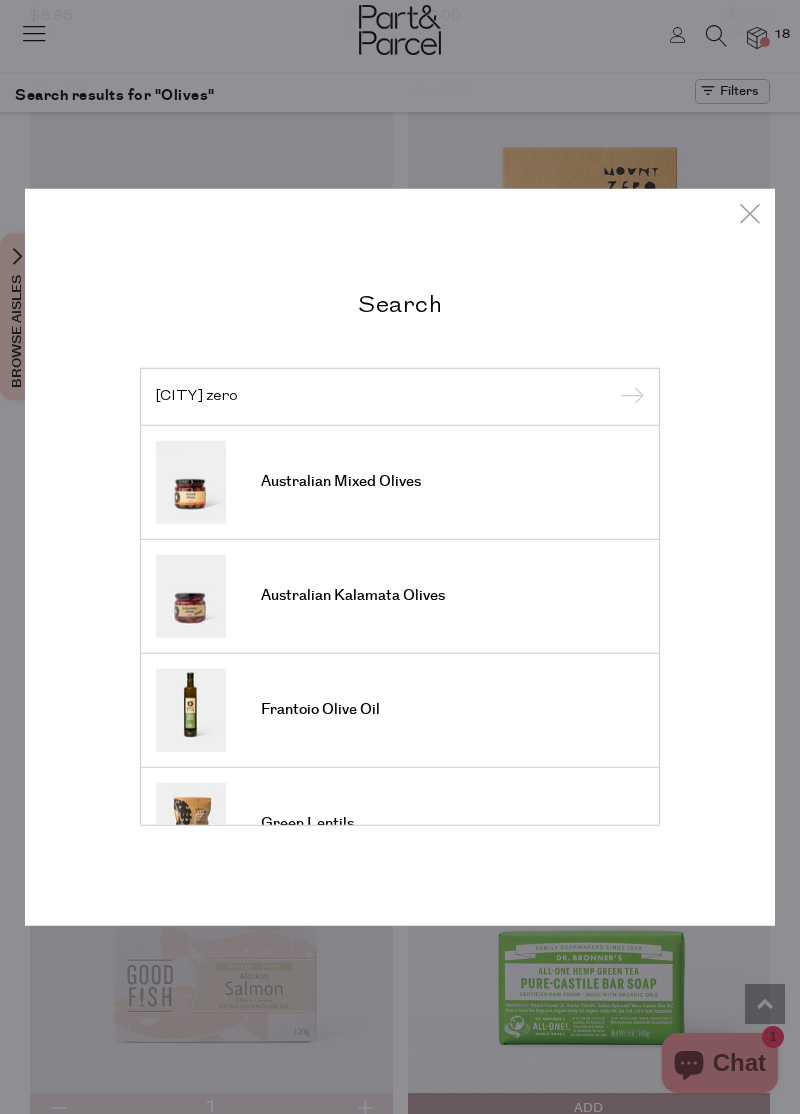 type on "Mount zero" 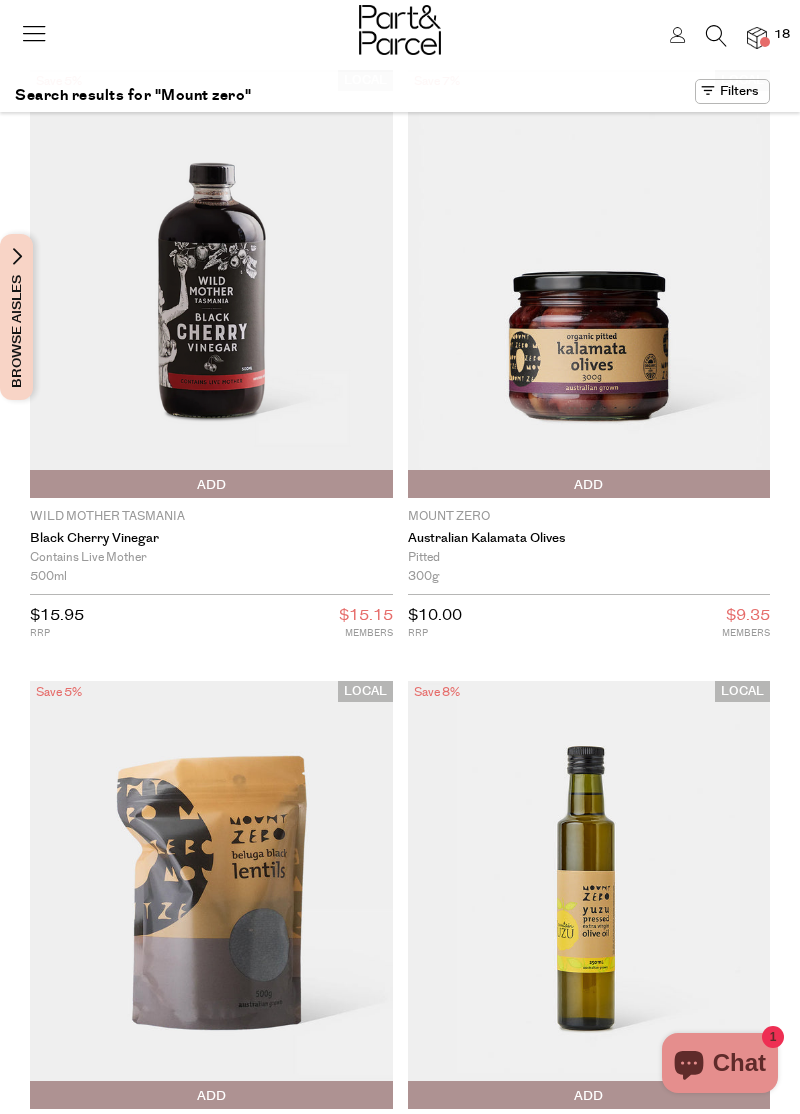 scroll, scrollTop: 0, scrollLeft: 0, axis: both 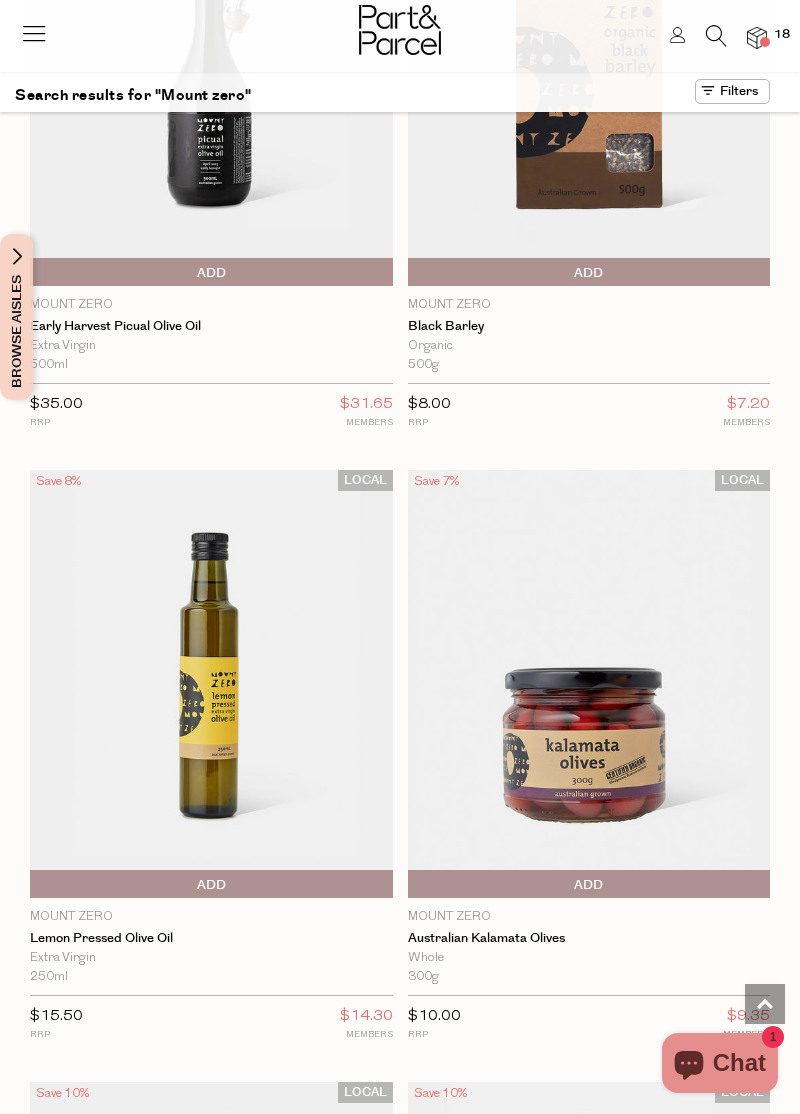 click on "Add To Parcel" at bounding box center [589, 885] 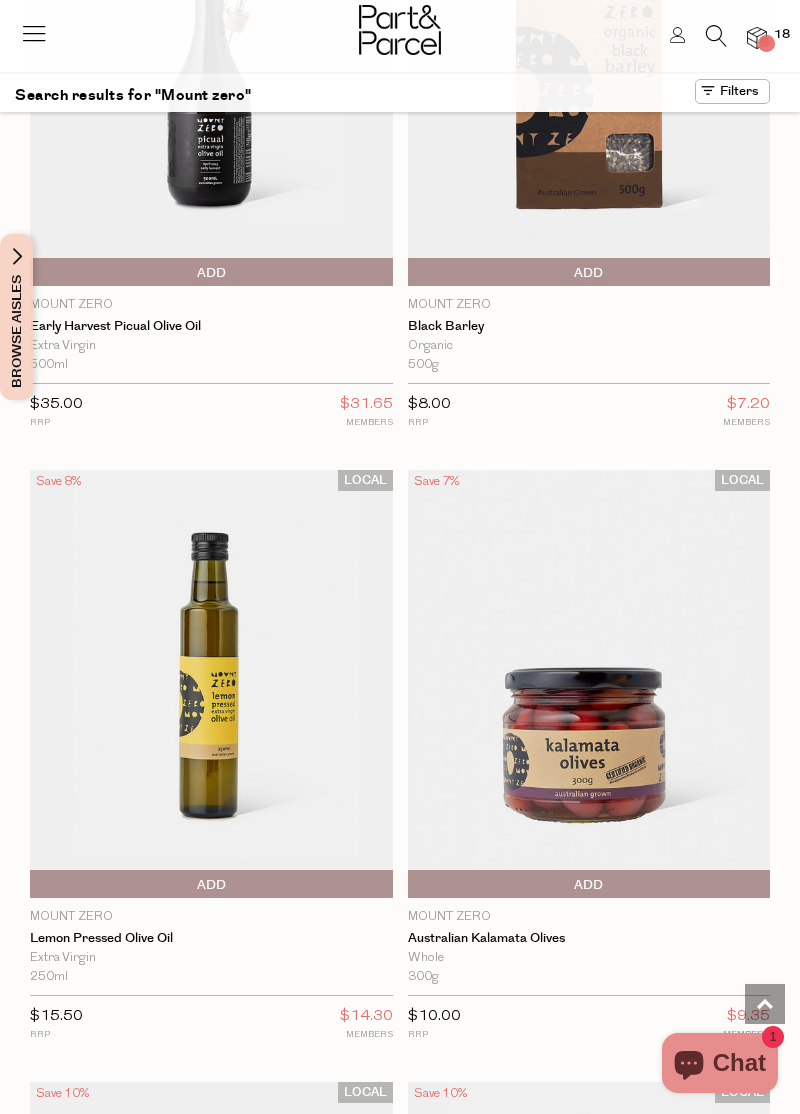 click on "Adding..." at bounding box center (589, 885) 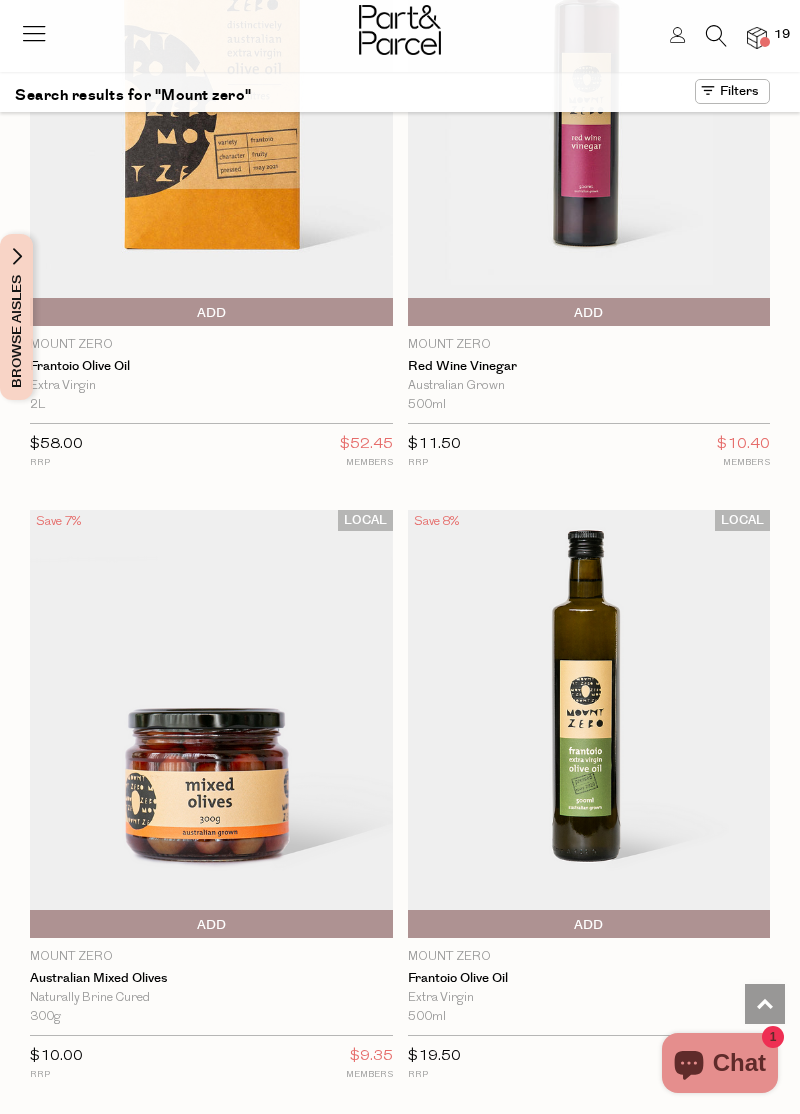 scroll, scrollTop: 2621, scrollLeft: 0, axis: vertical 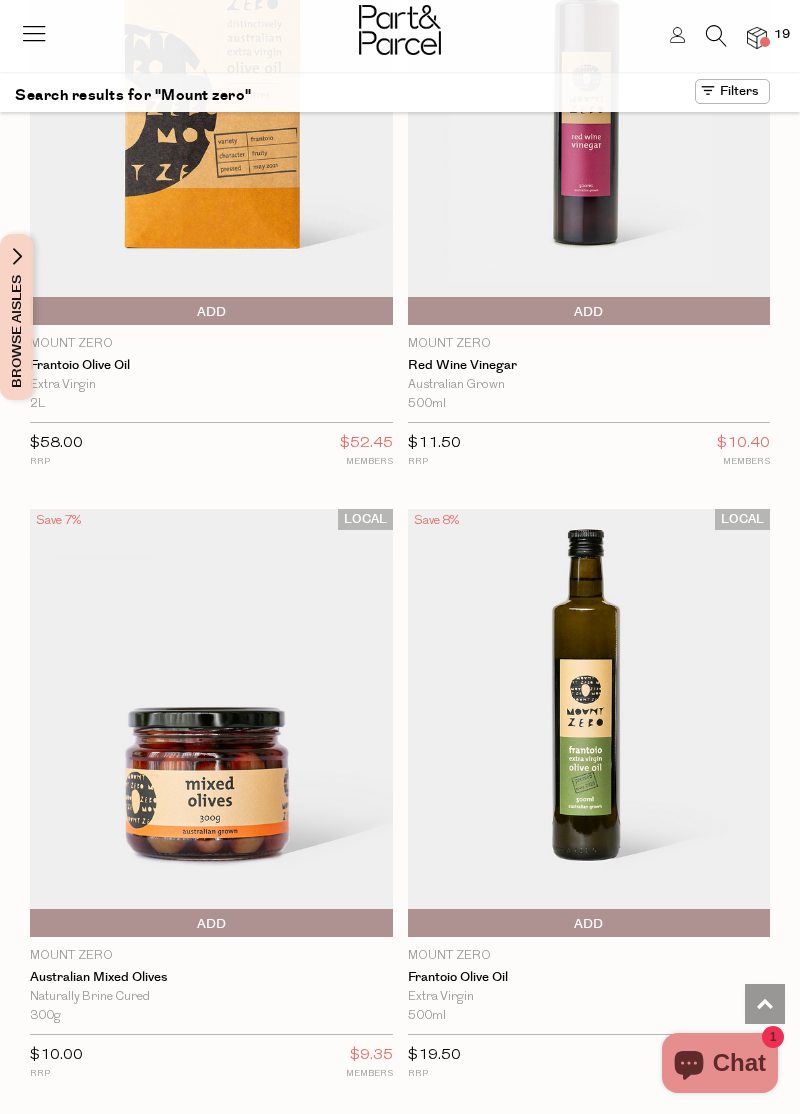 click on "Add To Parcel" at bounding box center [211, 924] 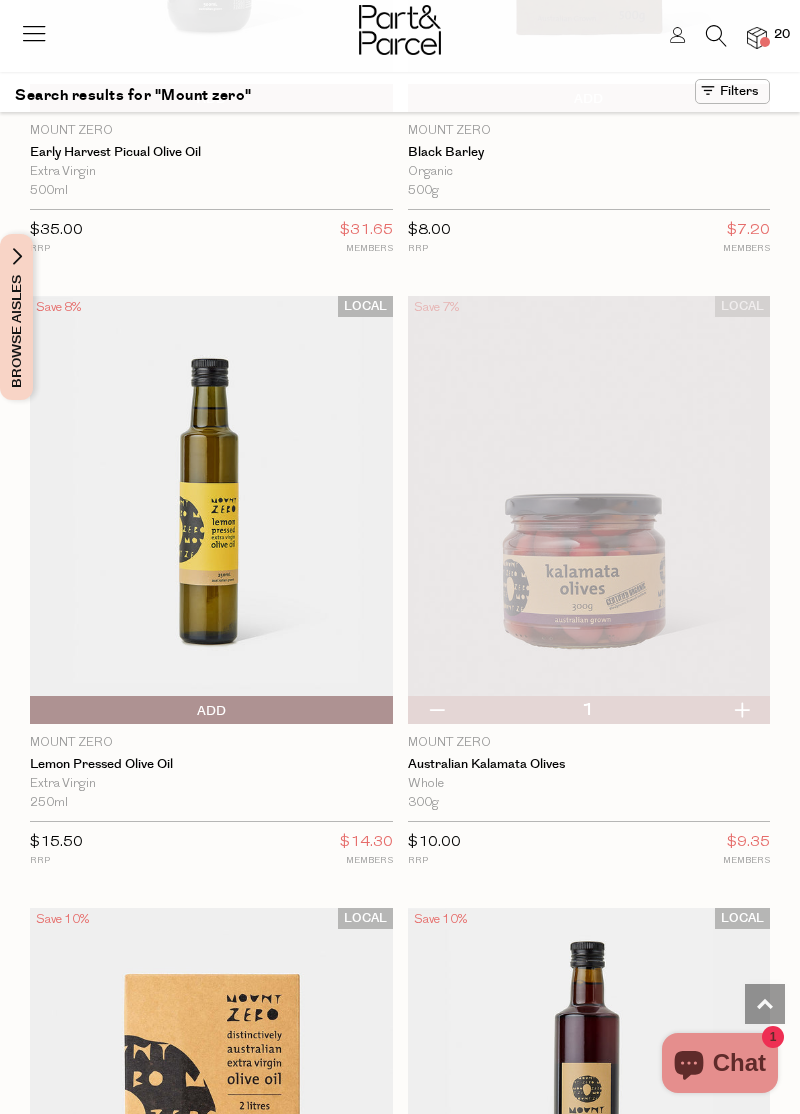 scroll, scrollTop: 1608, scrollLeft: 0, axis: vertical 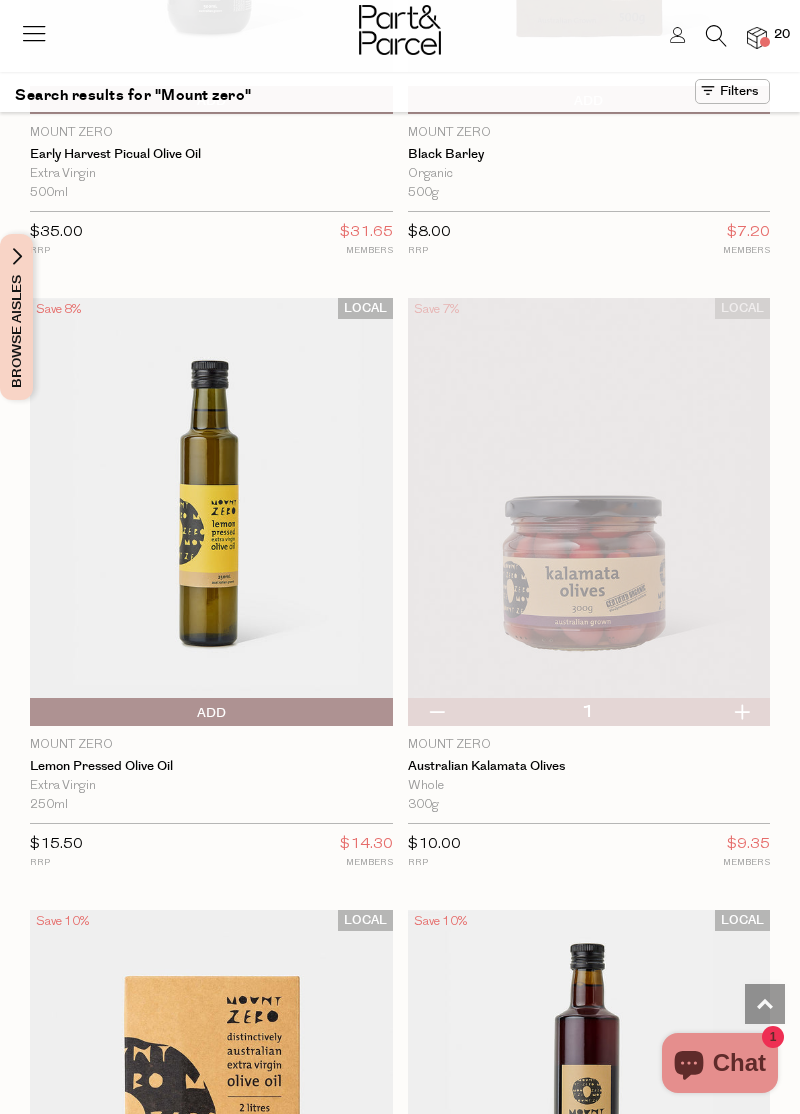 click at bounding box center [436, 712] 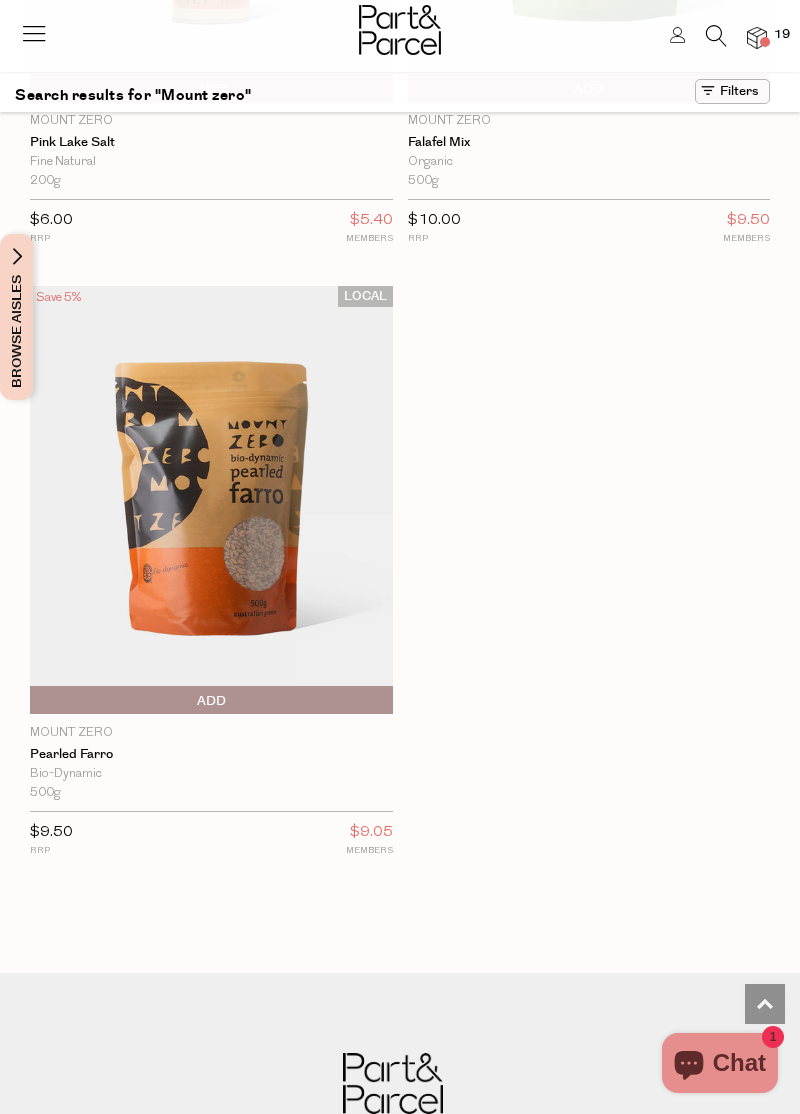 scroll, scrollTop: 4680, scrollLeft: 0, axis: vertical 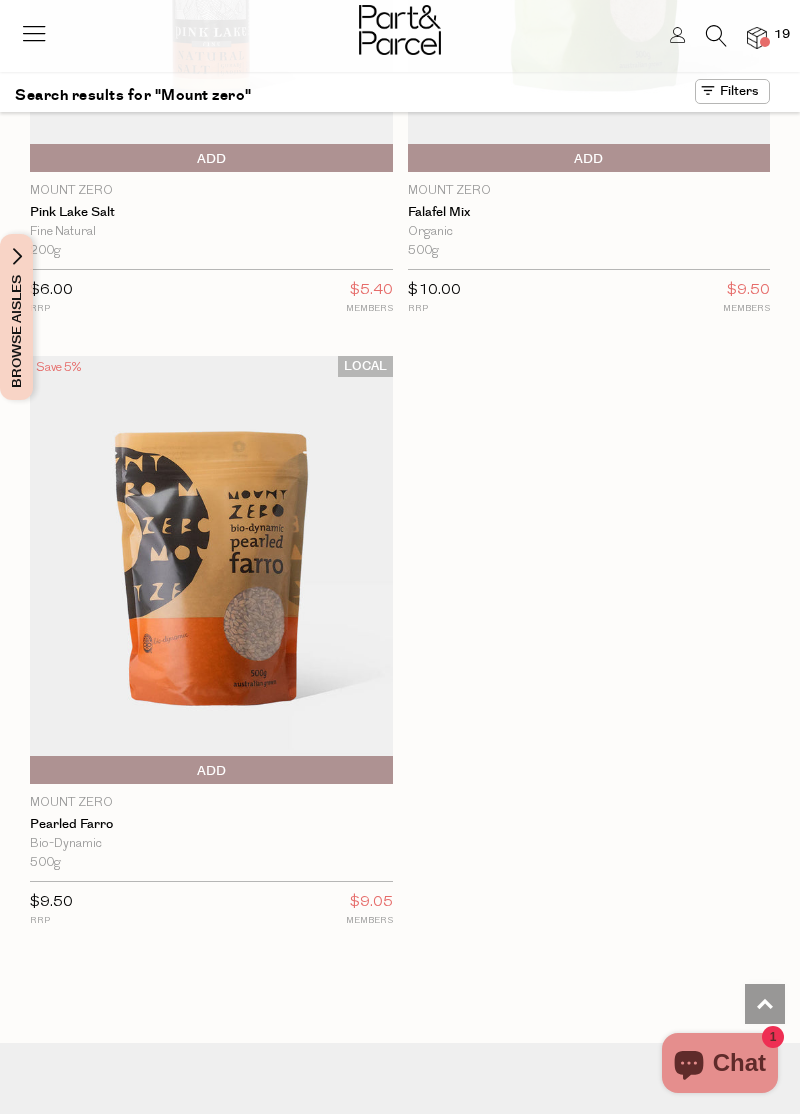 click at bounding box center [211, 570] 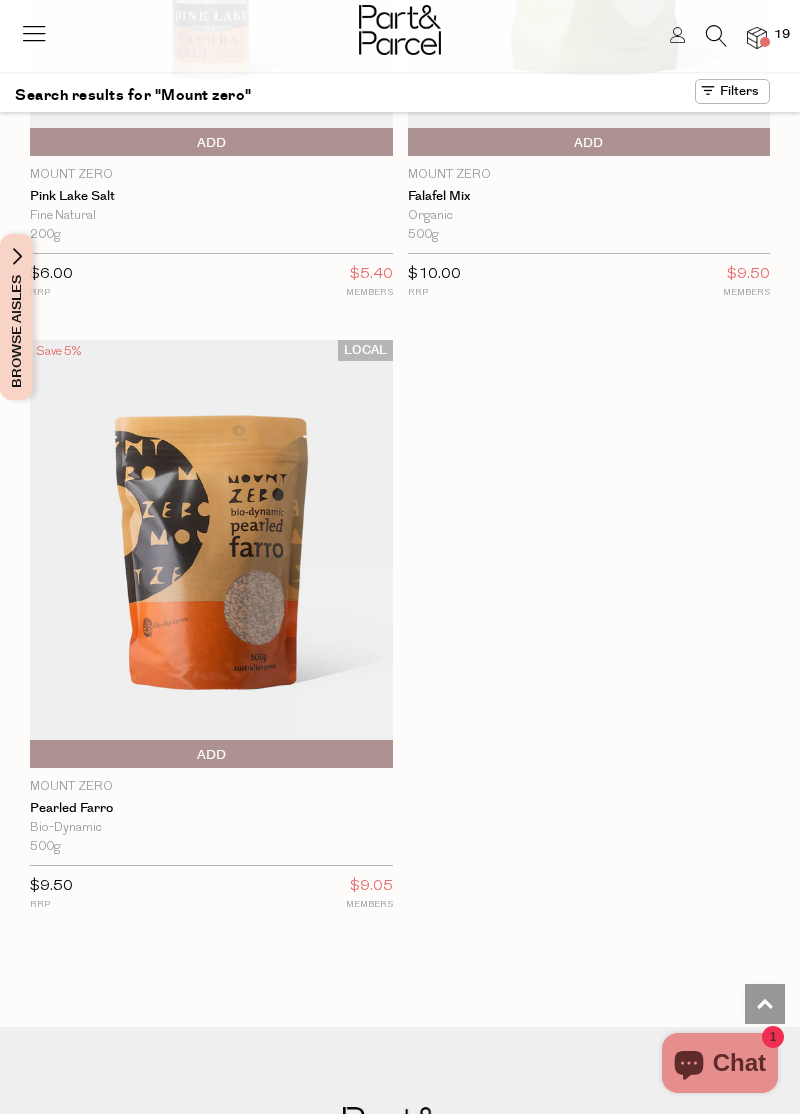 scroll, scrollTop: 4704, scrollLeft: 0, axis: vertical 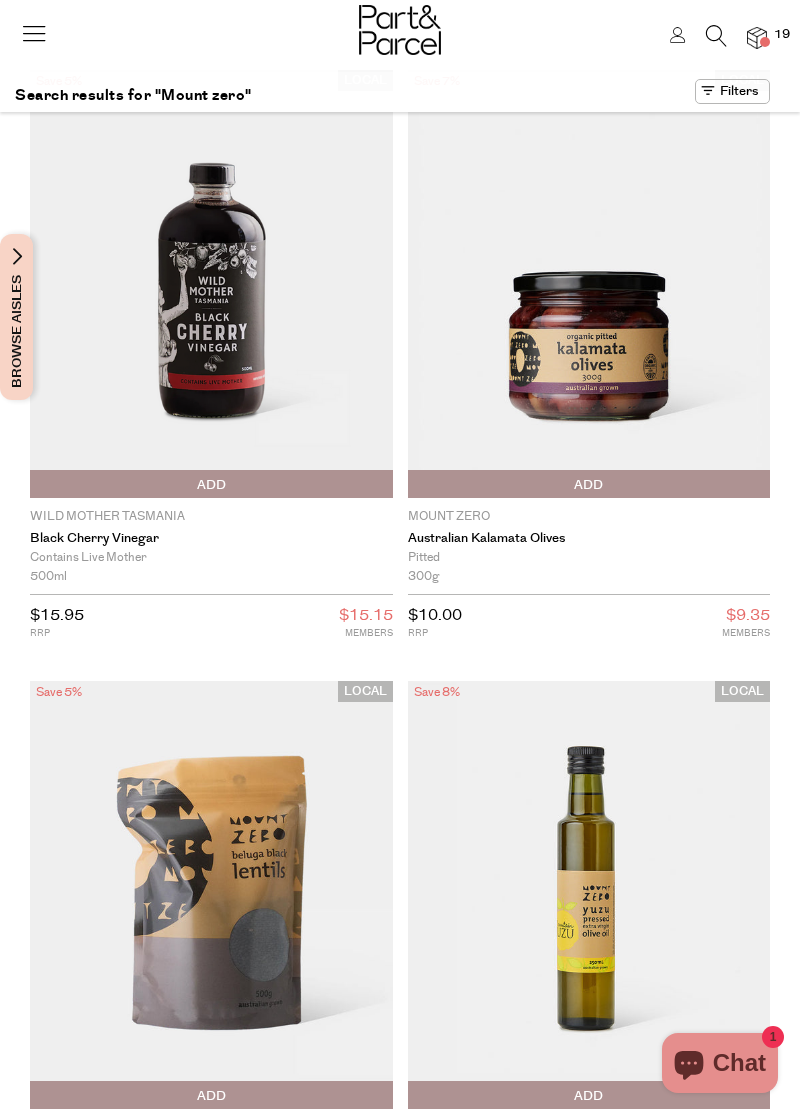 click at bounding box center (400, 32) 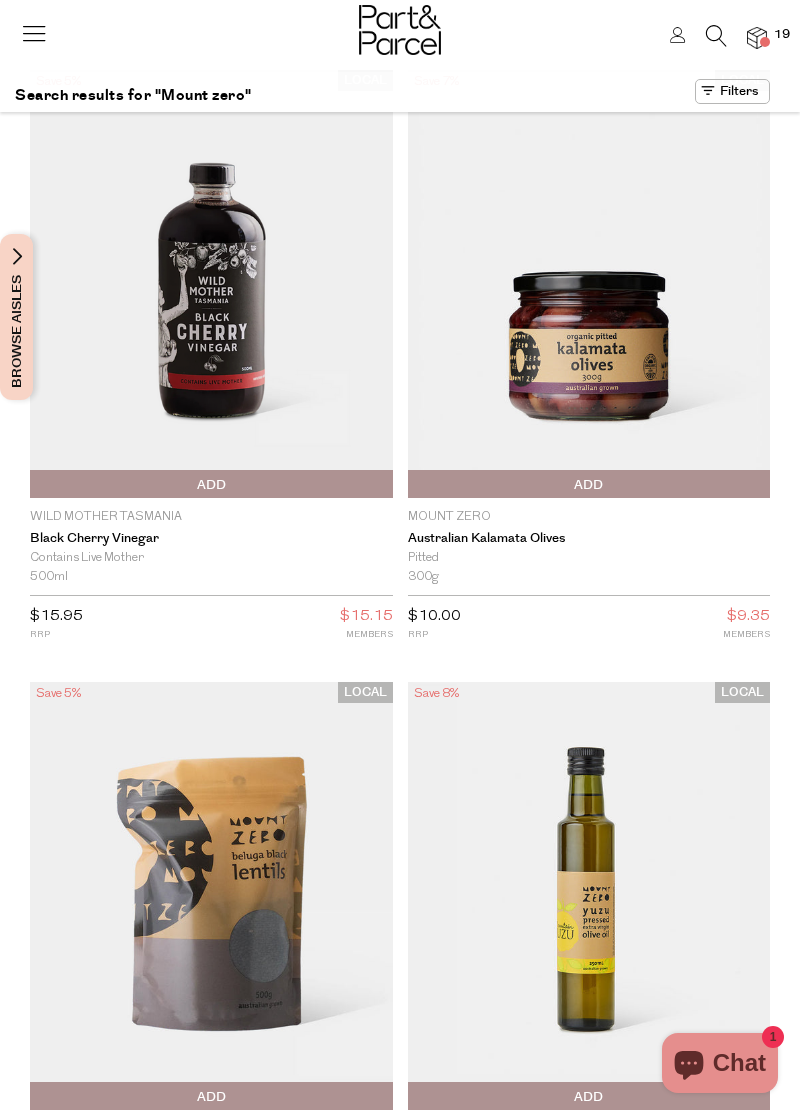 click at bounding box center (716, 36) 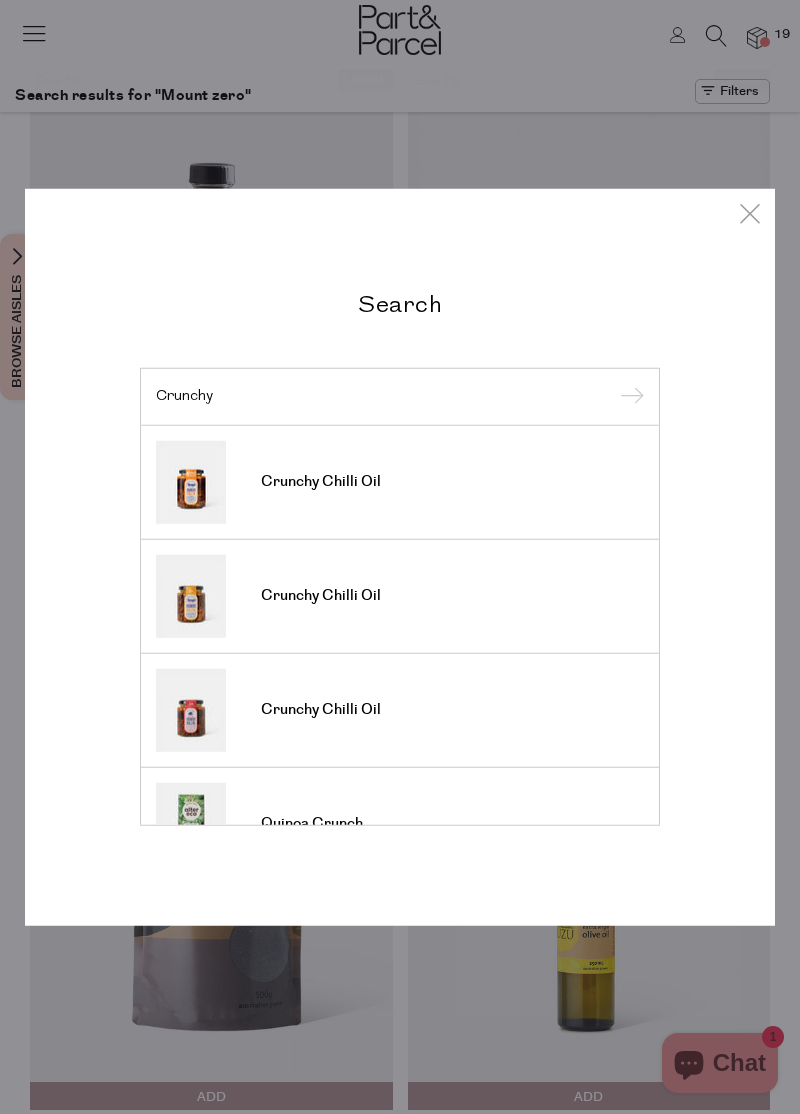 type on "Crunchy" 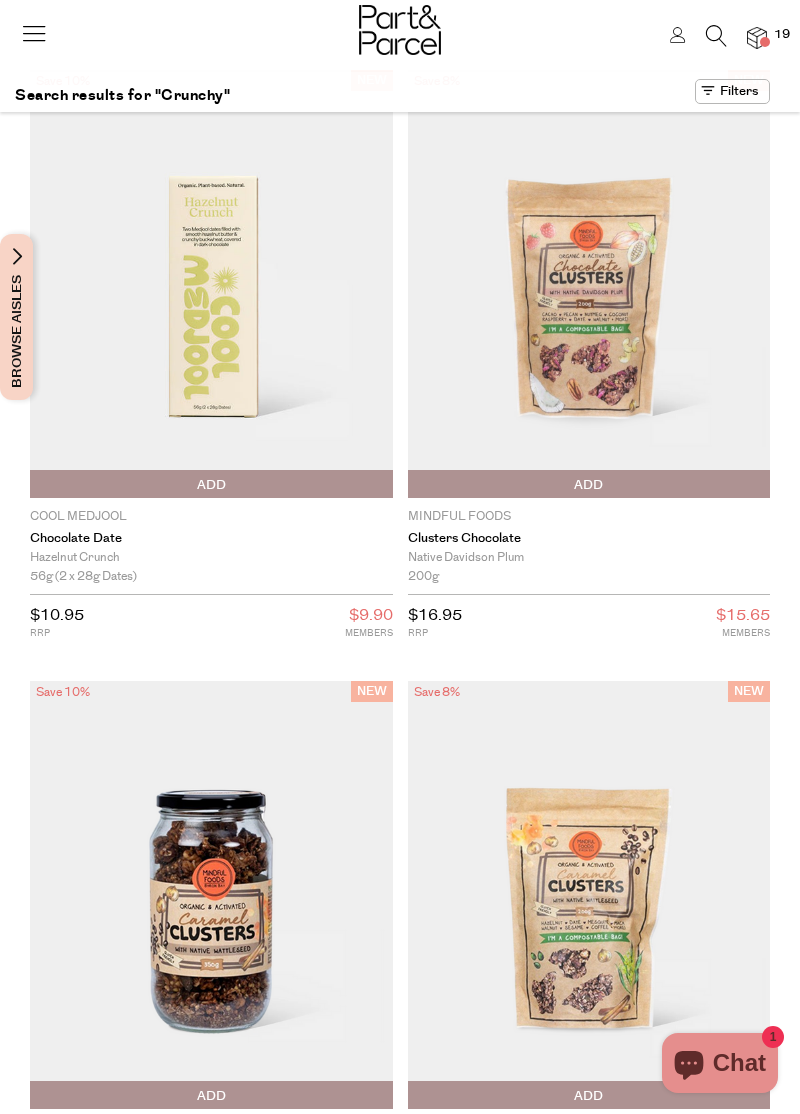 scroll, scrollTop: 0, scrollLeft: 0, axis: both 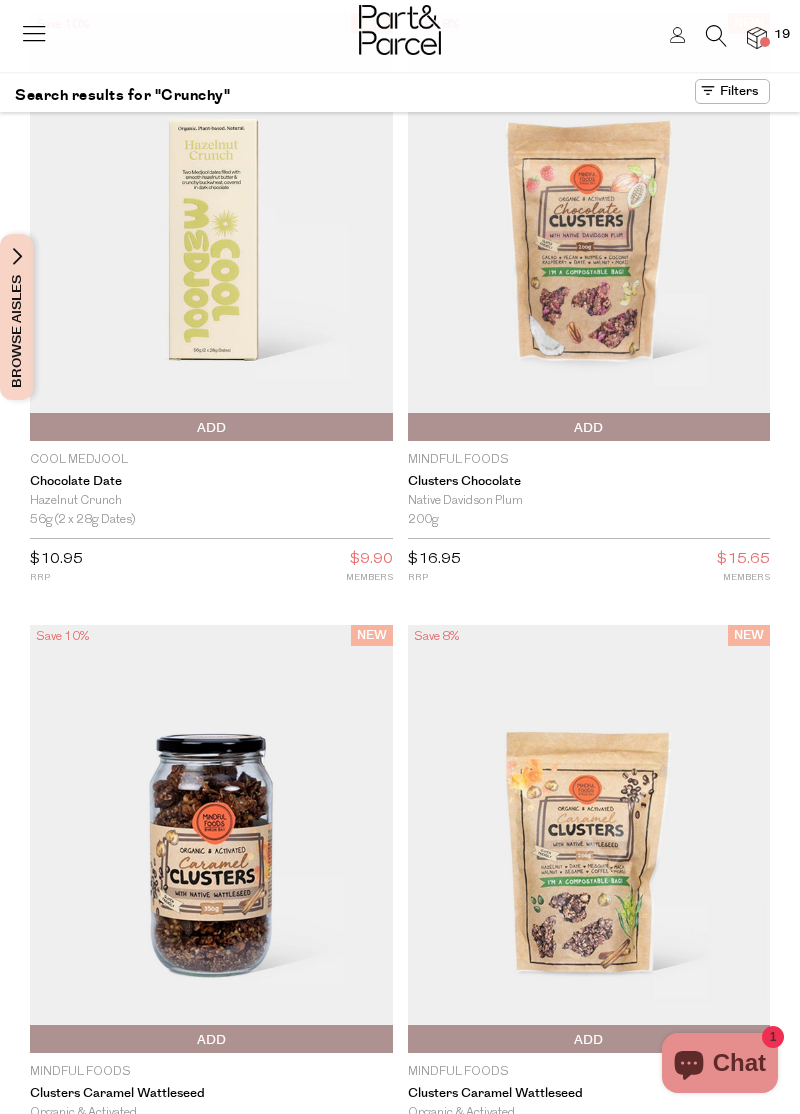 click at bounding box center [211, 227] 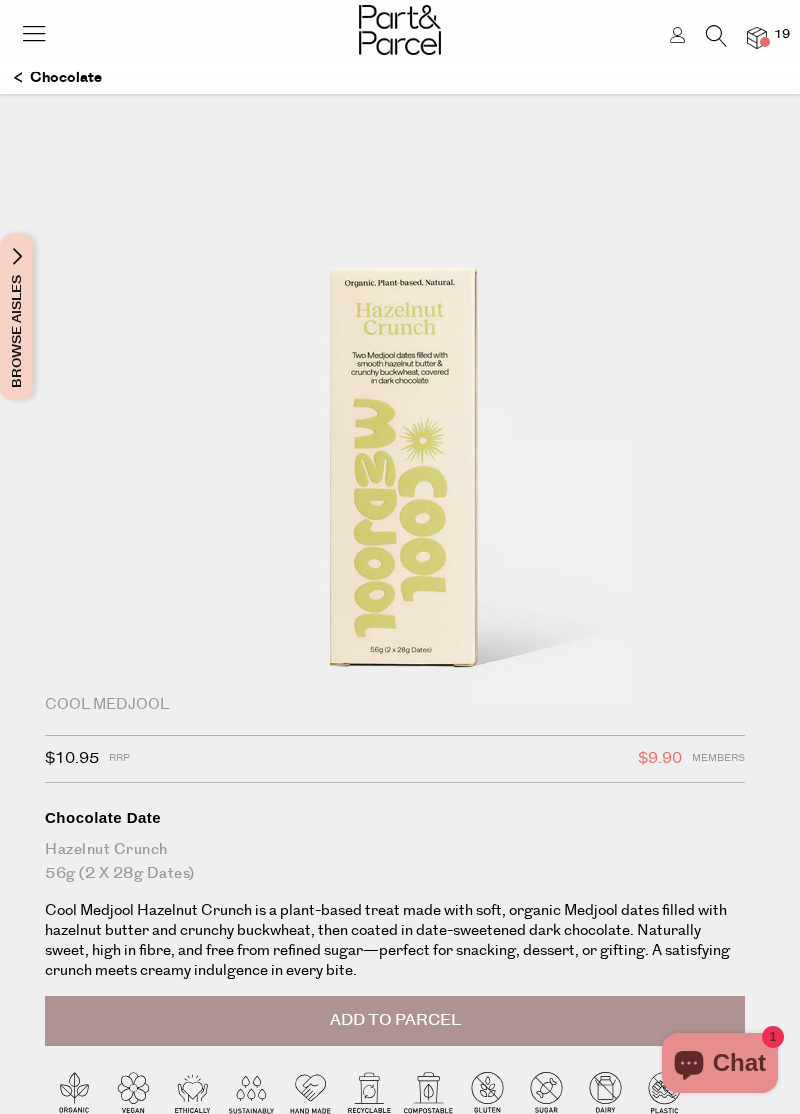 scroll, scrollTop: 0, scrollLeft: 0, axis: both 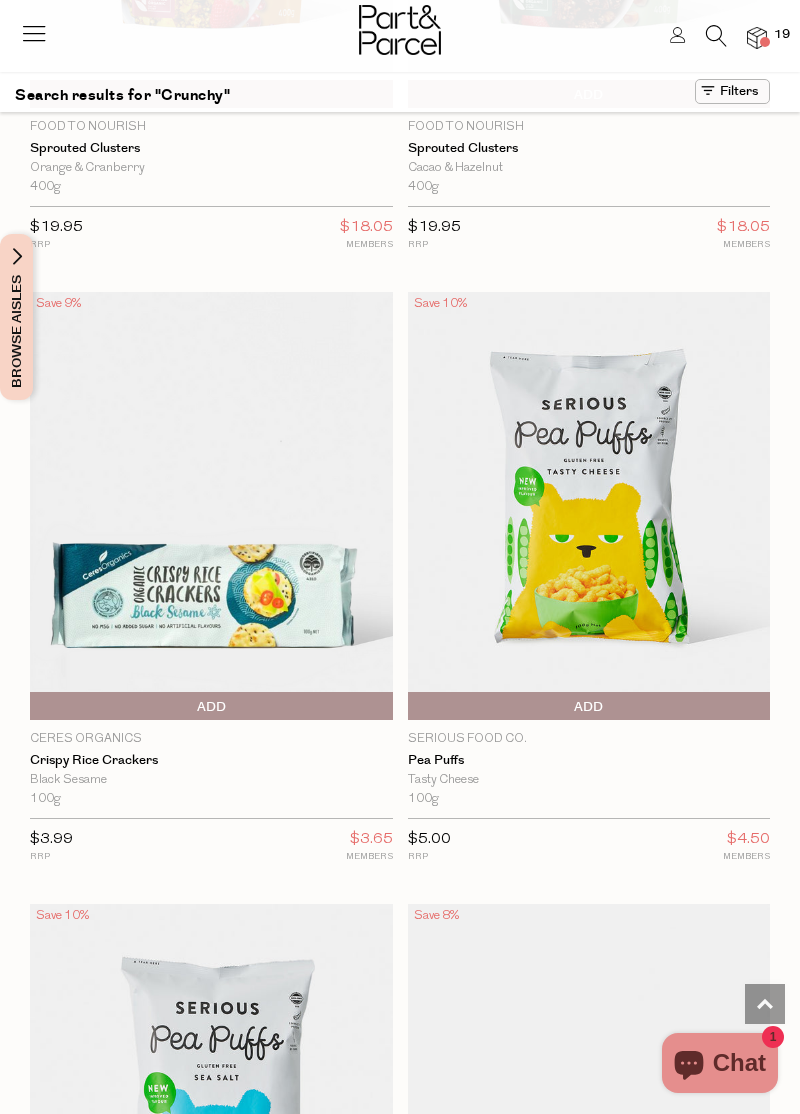 click at bounding box center [589, 506] 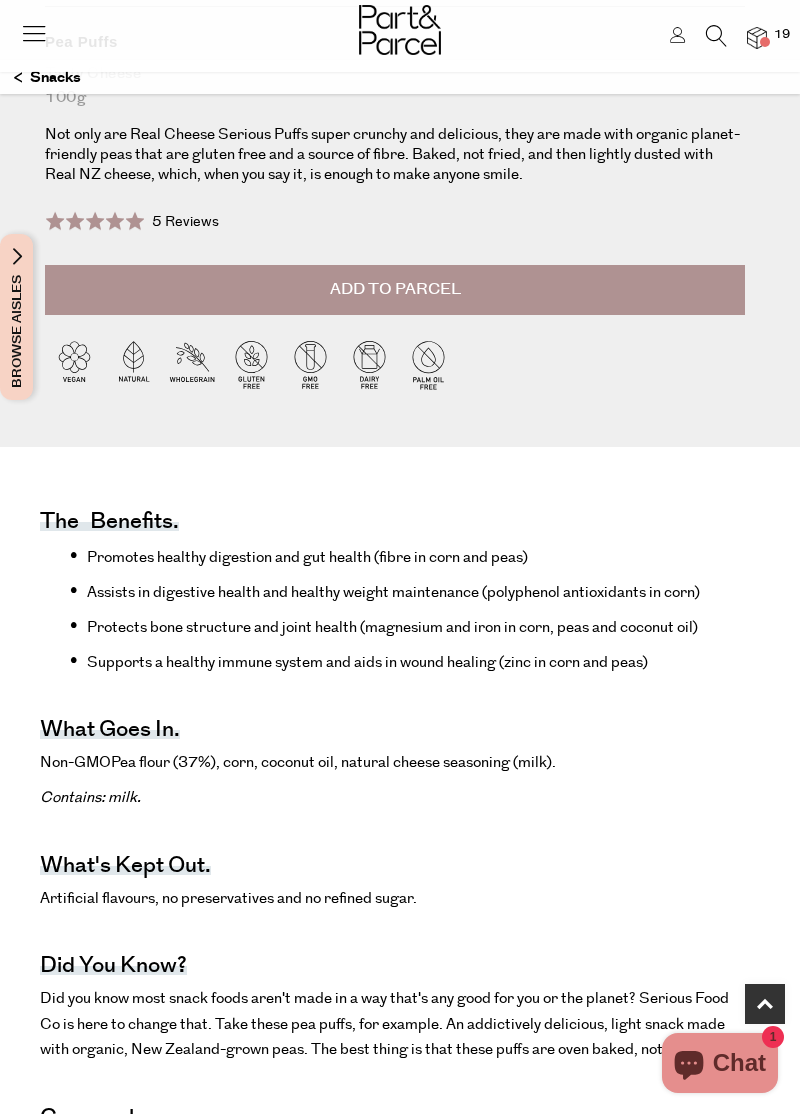 scroll, scrollTop: 776, scrollLeft: 0, axis: vertical 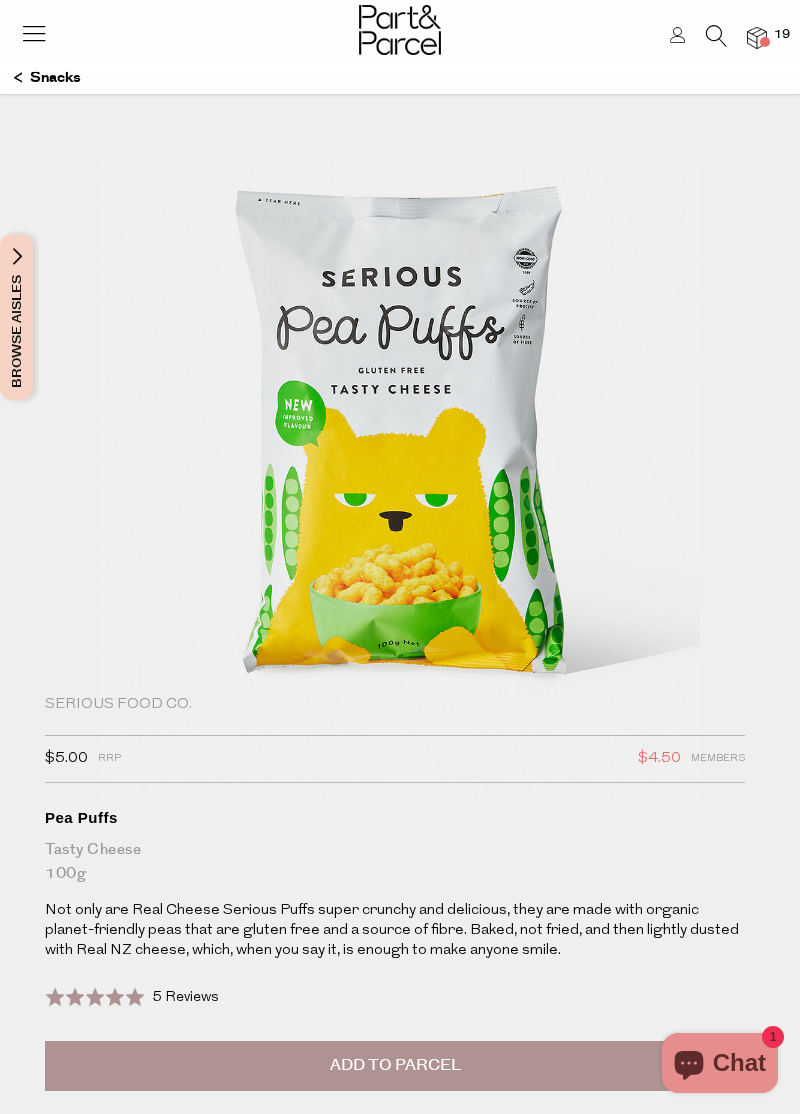 click on "Add to Parcel" at bounding box center [395, 1066] 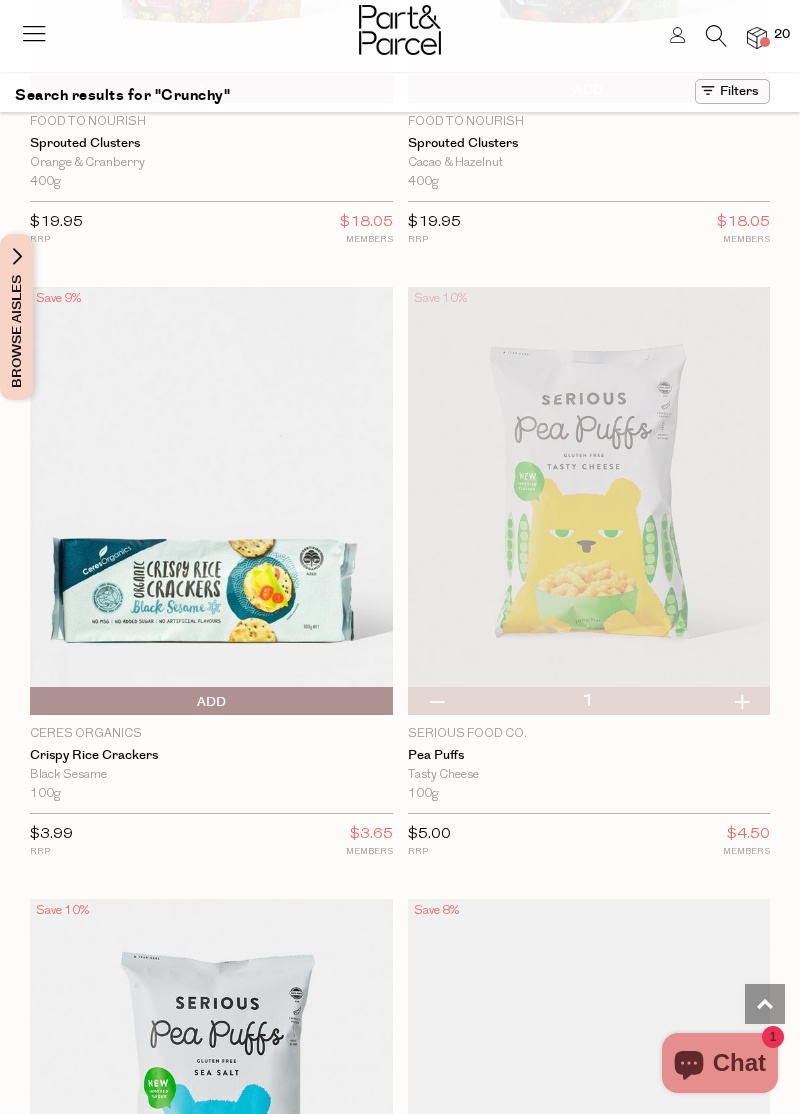 scroll, scrollTop: 5639, scrollLeft: 0, axis: vertical 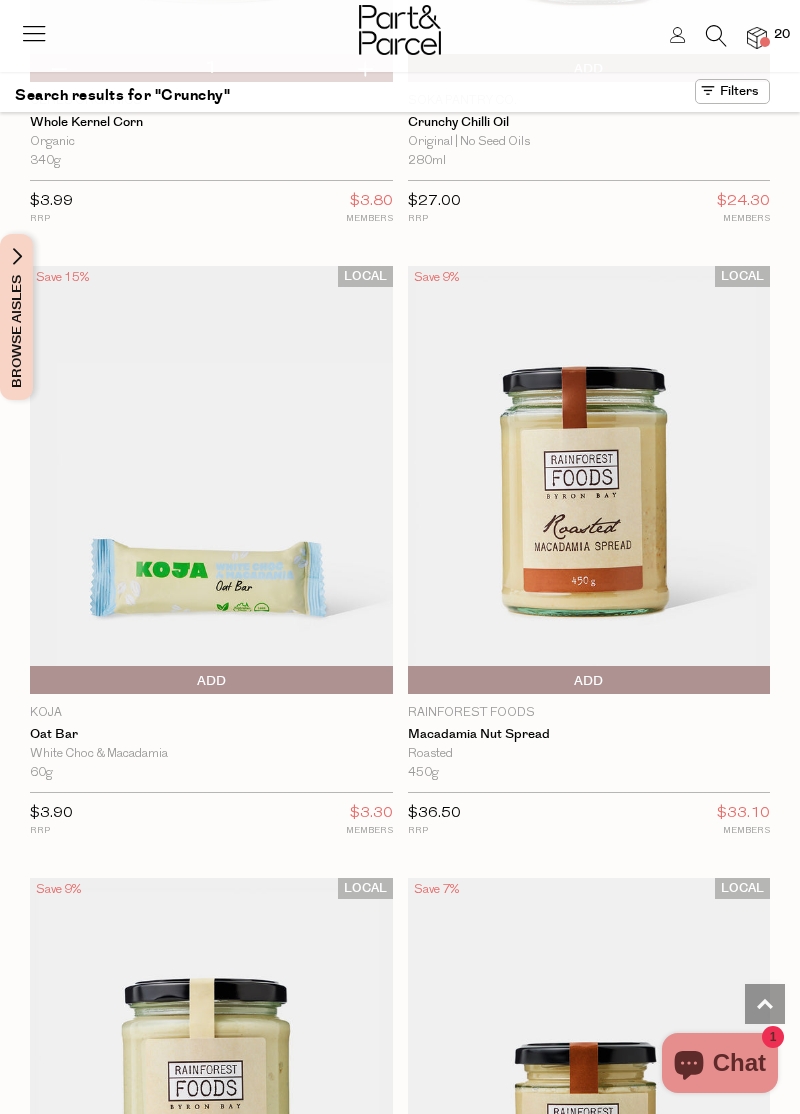 click at bounding box center (589, 480) 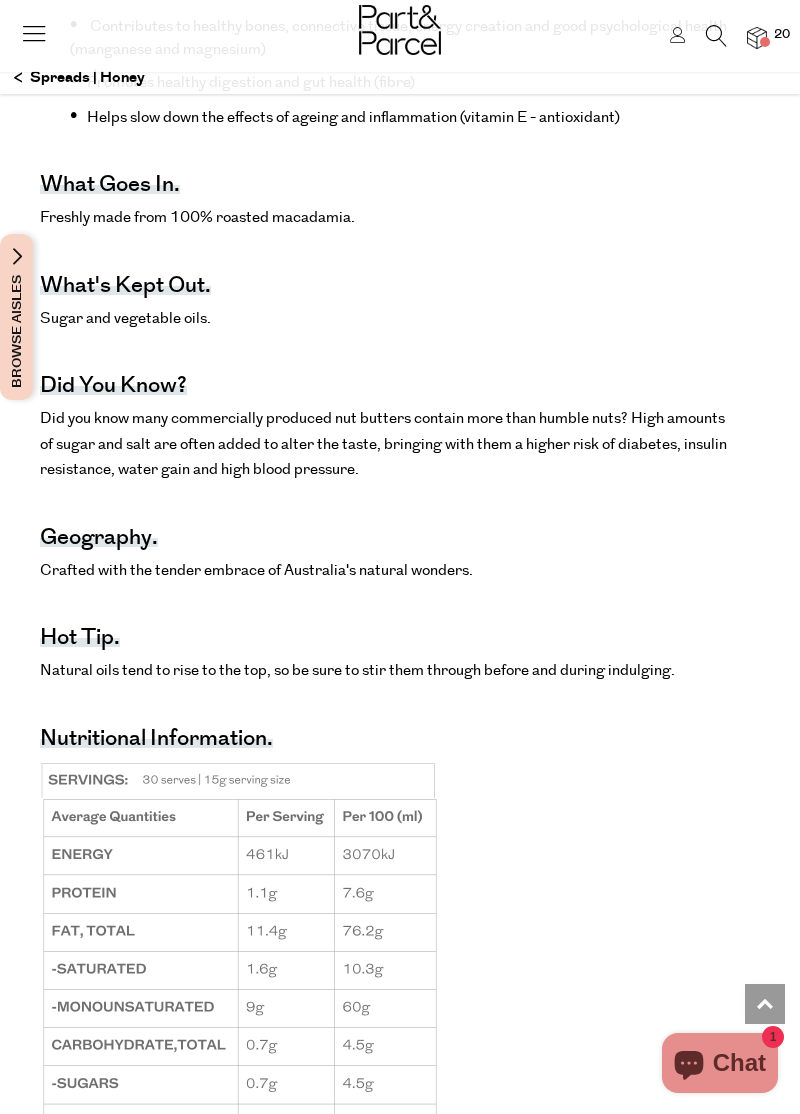 scroll, scrollTop: 1696, scrollLeft: 0, axis: vertical 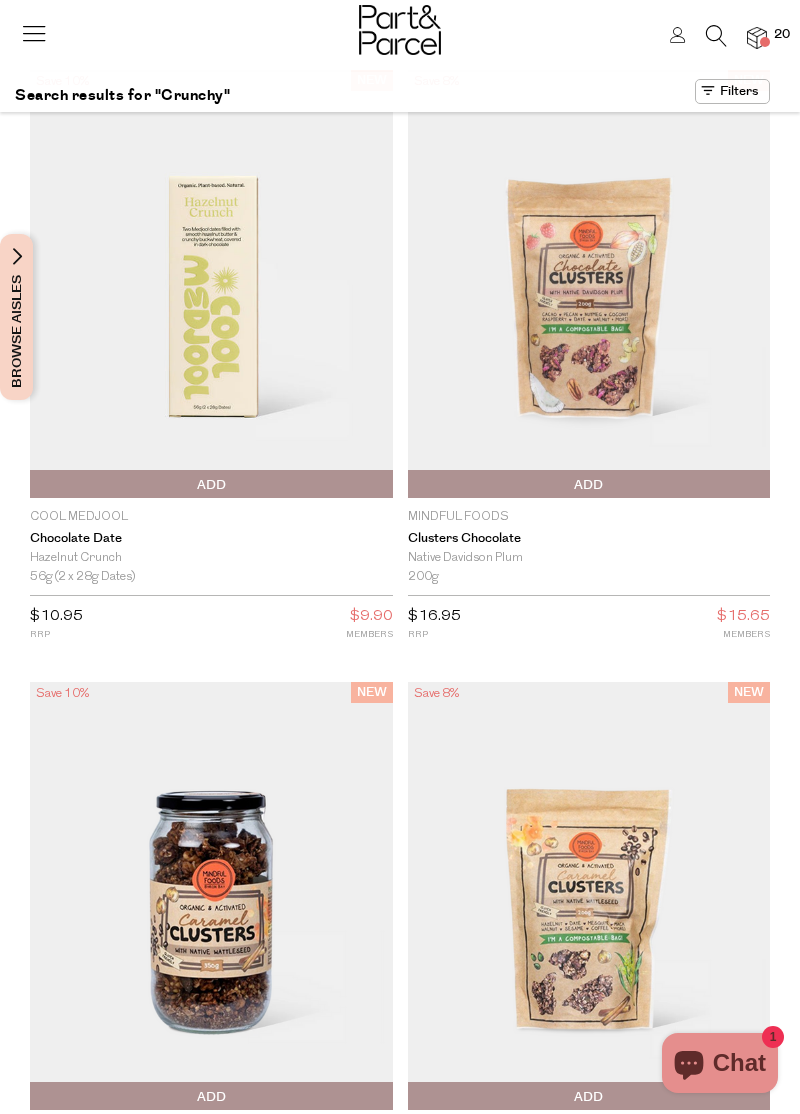 click at bounding box center (716, 36) 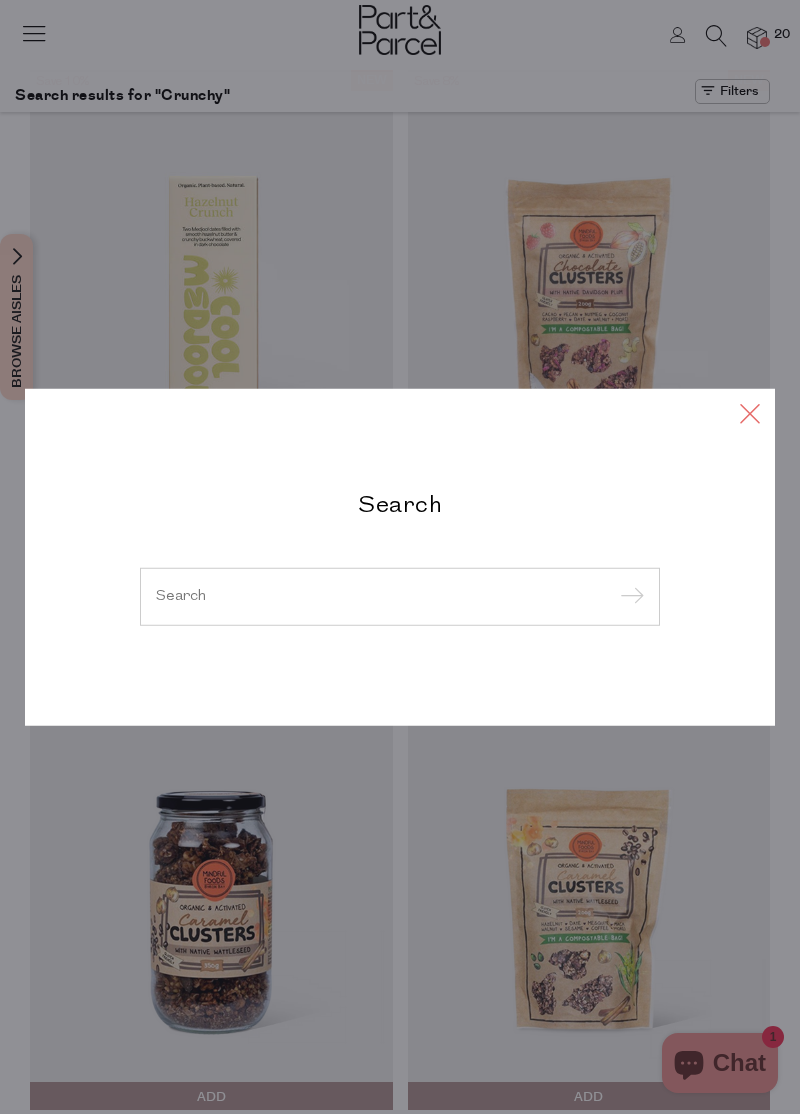 click at bounding box center (750, 413) 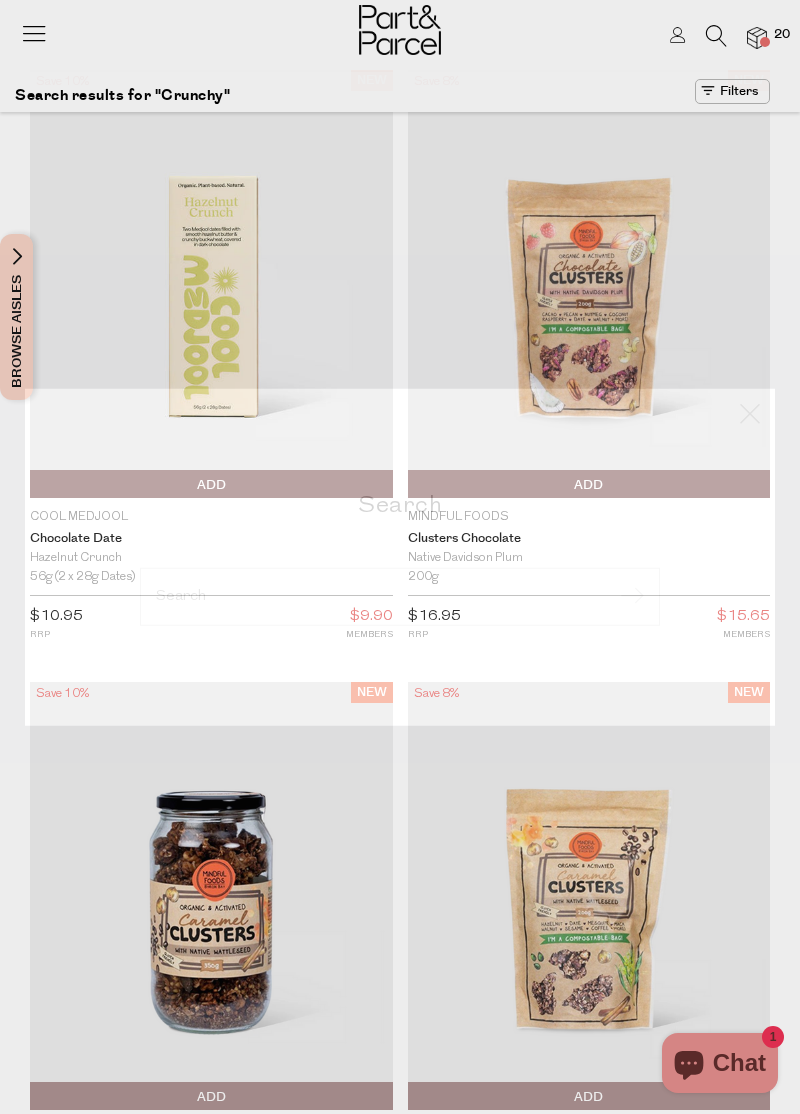 click at bounding box center [211, 284] 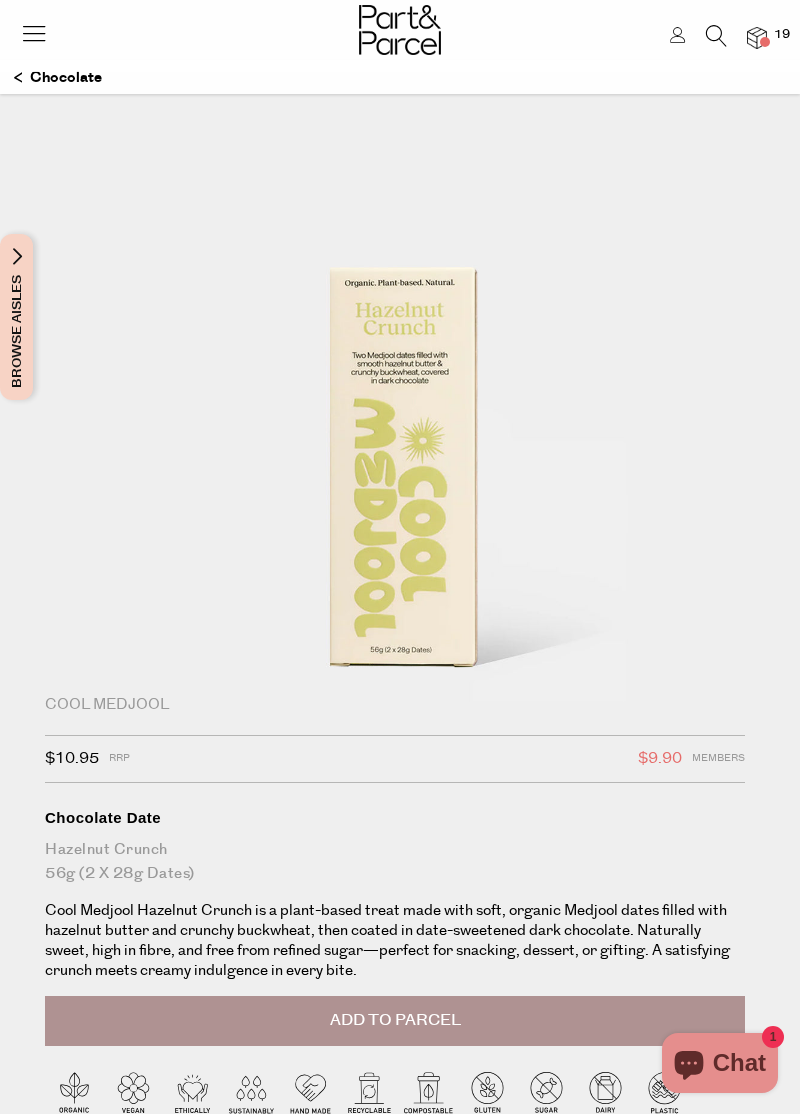 click on "Cool Medjool" at bounding box center (395, 705) 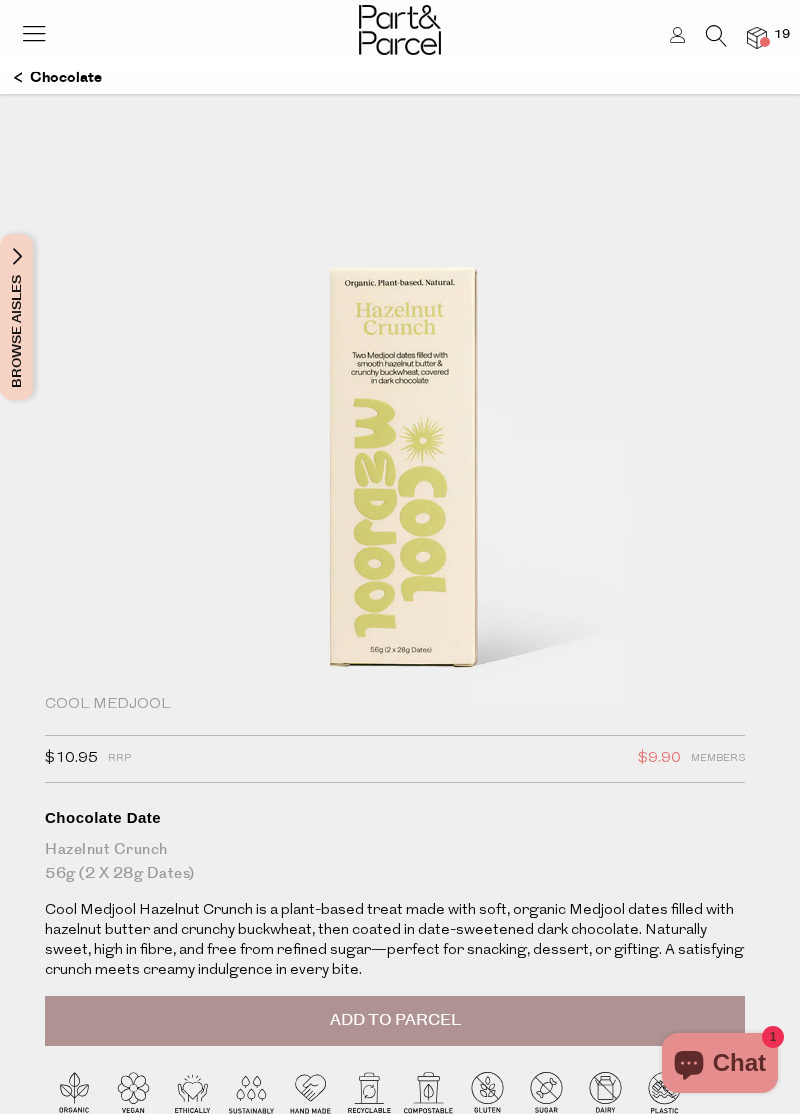 click at bounding box center [716, 36] 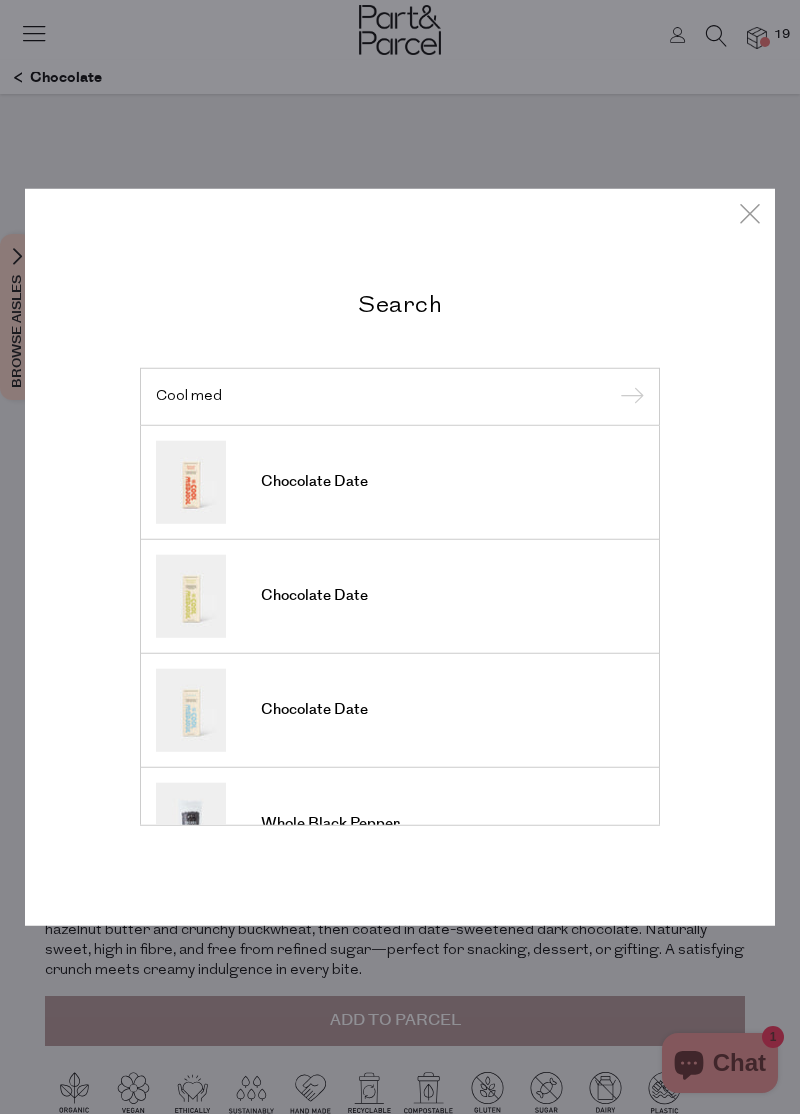 type on "Cool med" 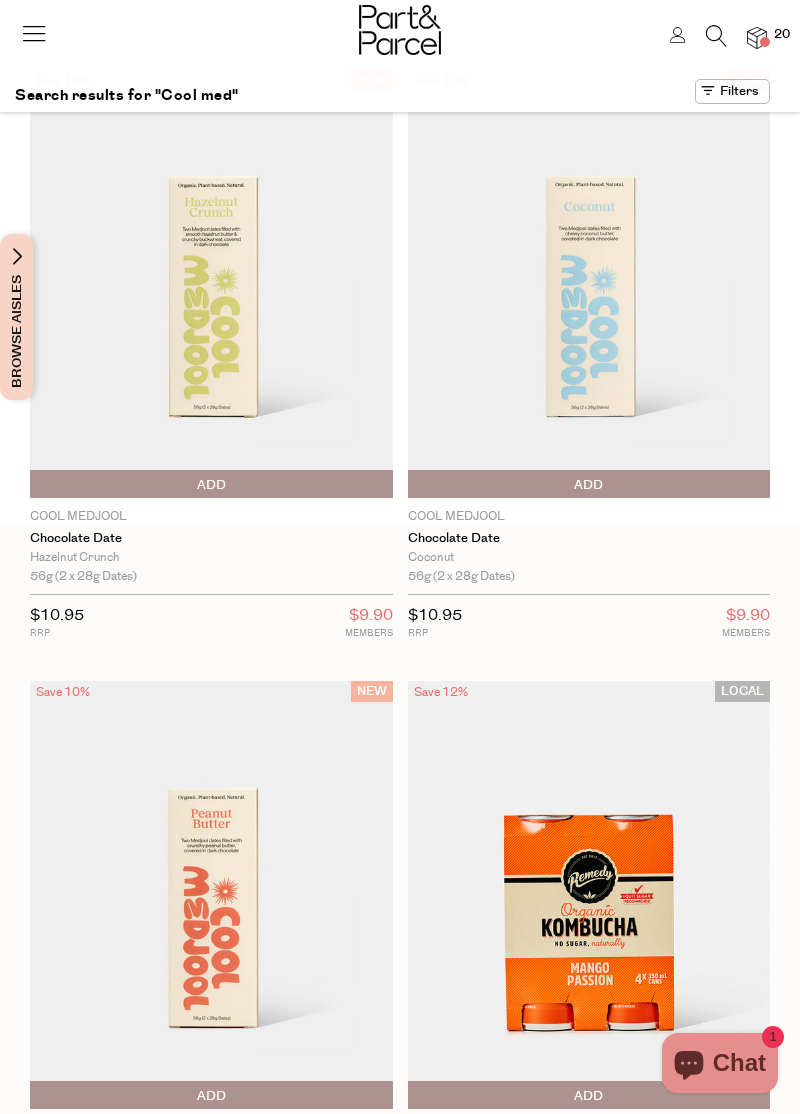 scroll, scrollTop: 0, scrollLeft: 0, axis: both 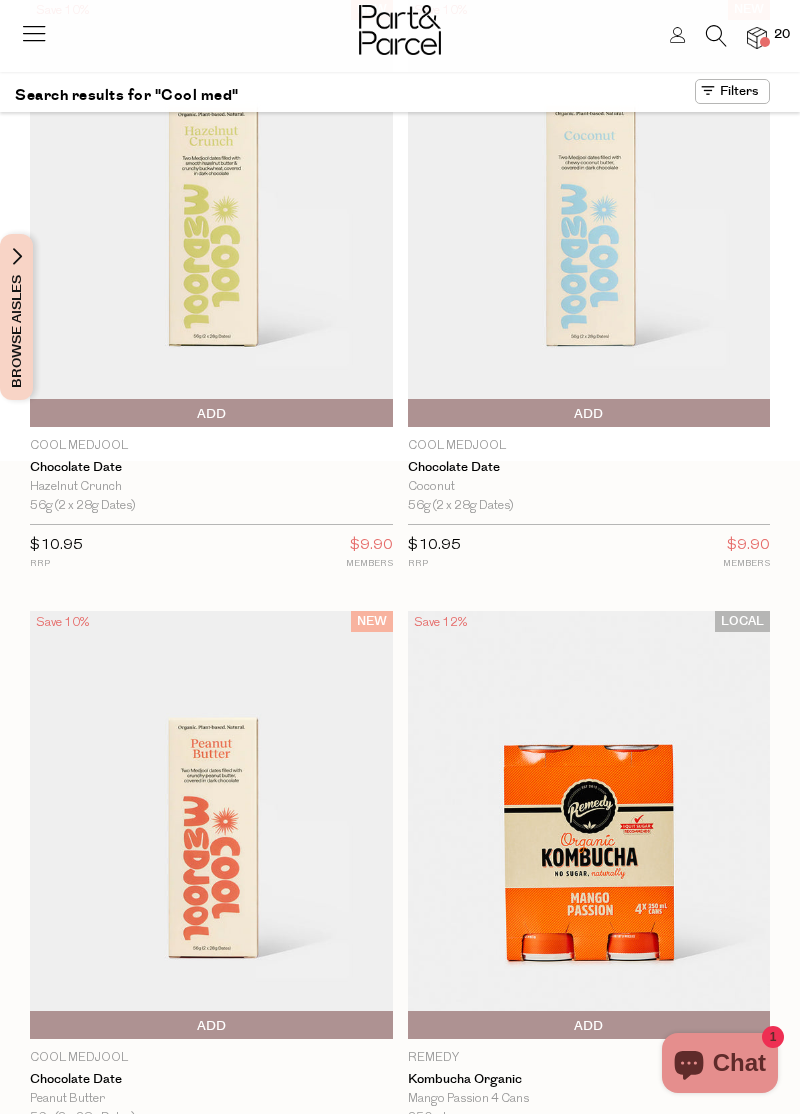 click at bounding box center (211, 825) 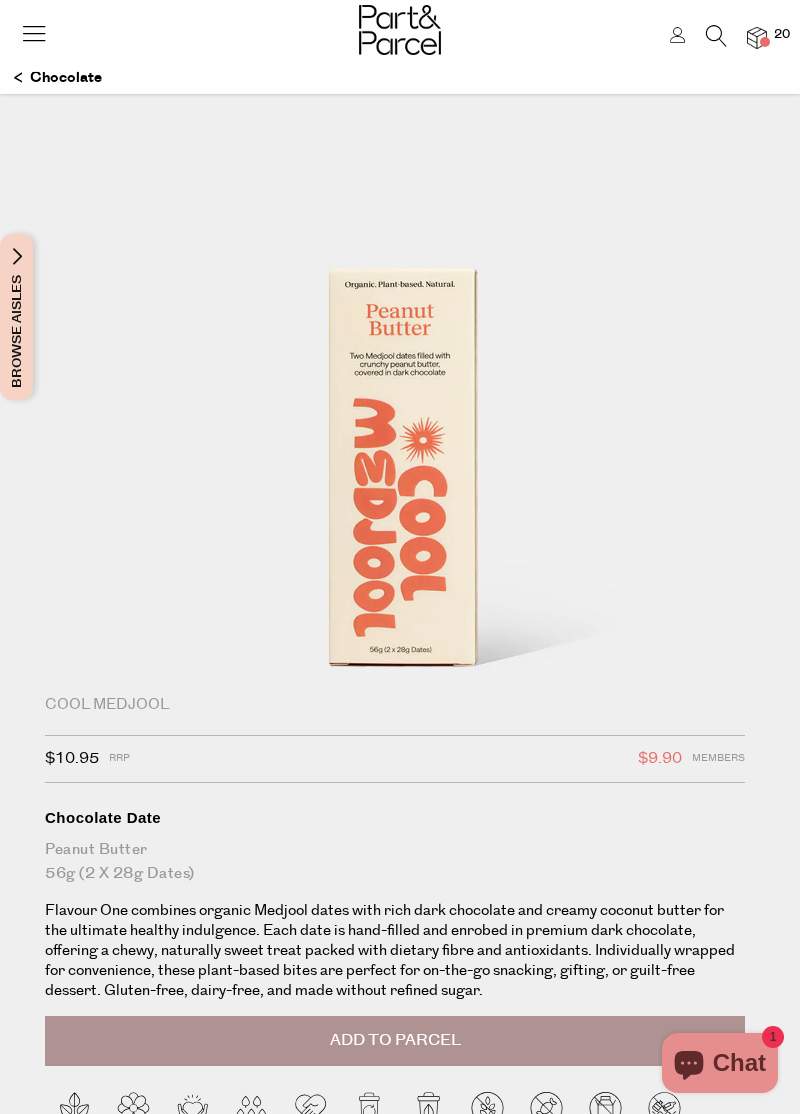 scroll, scrollTop: 0, scrollLeft: 0, axis: both 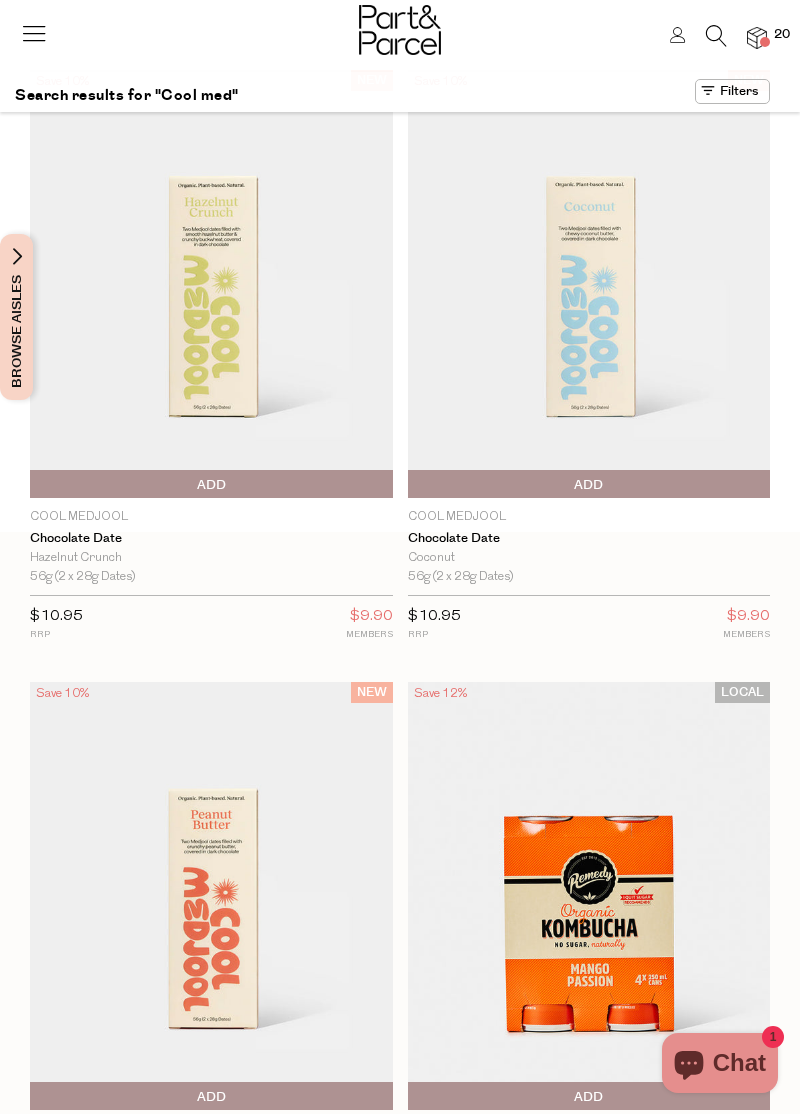 click at bounding box center (400, 30) 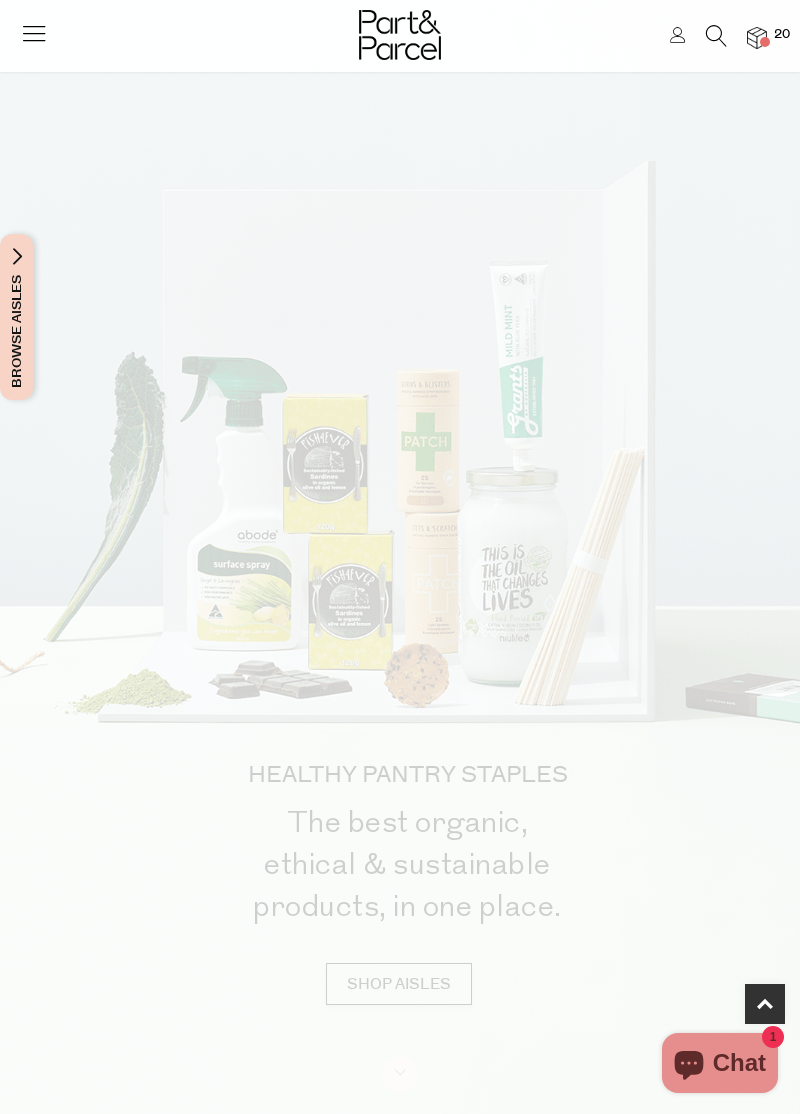 scroll, scrollTop: 1507, scrollLeft: 0, axis: vertical 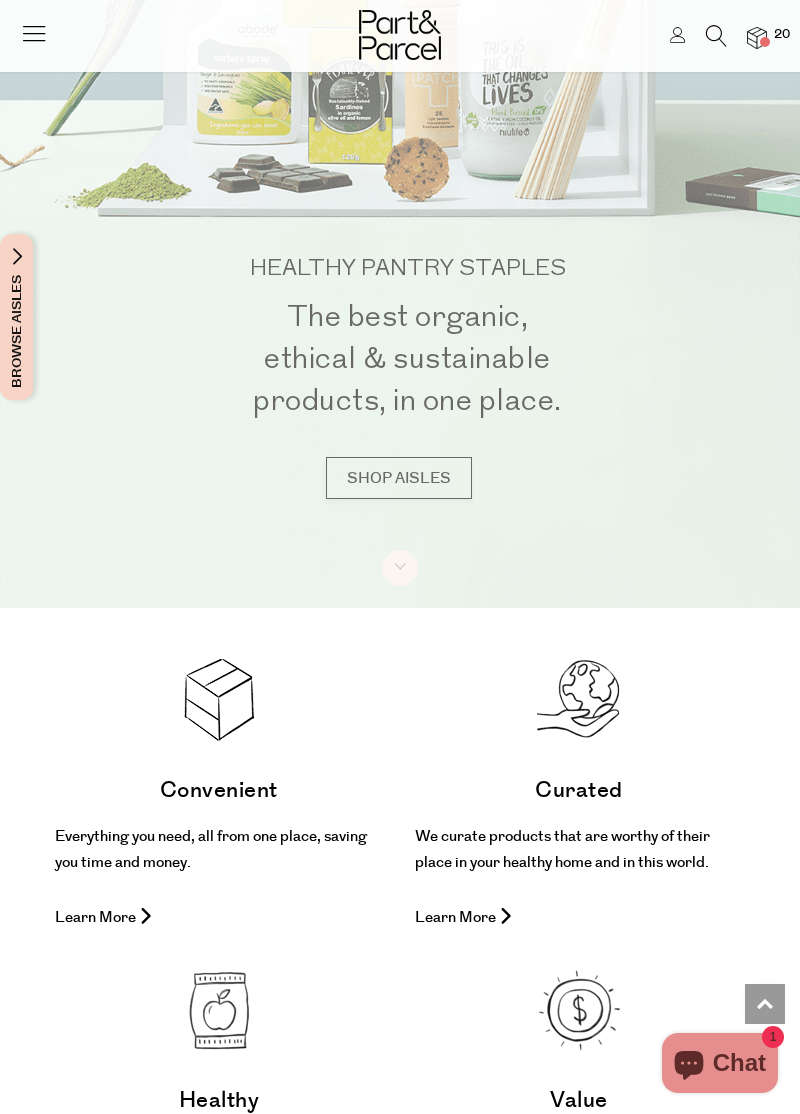 click on "SHOP AISLES" at bounding box center (399, 478) 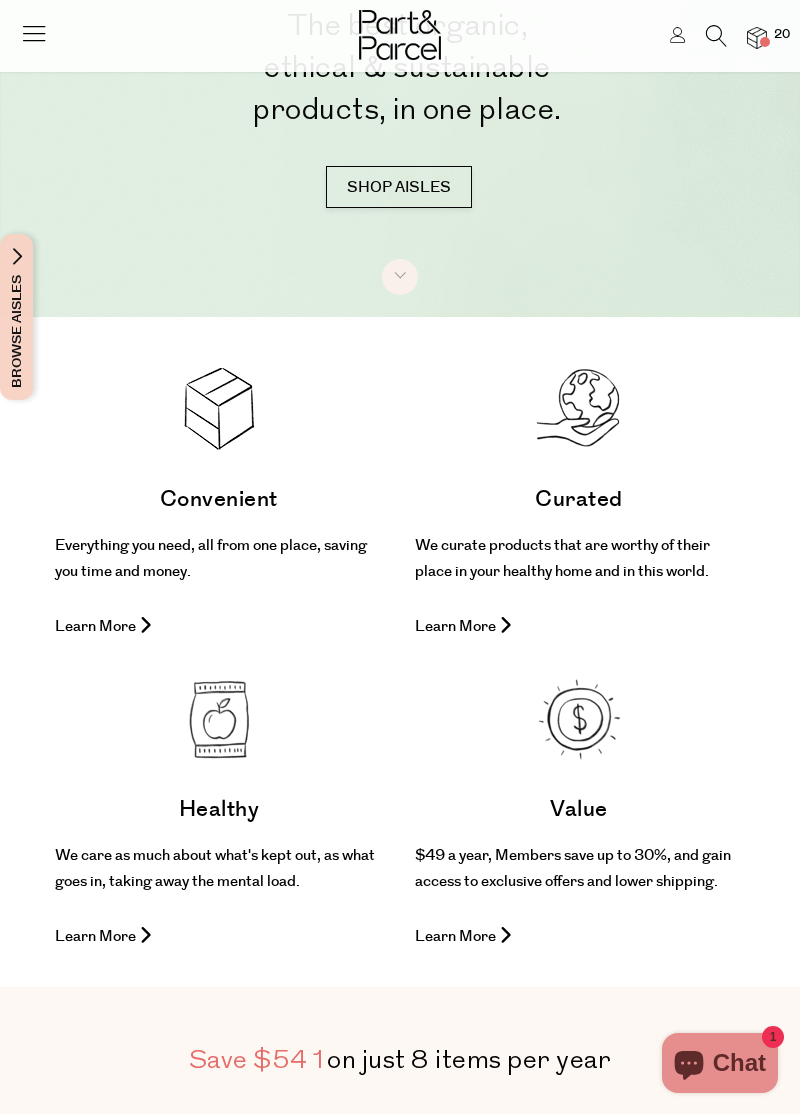 scroll, scrollTop: 0, scrollLeft: 0, axis: both 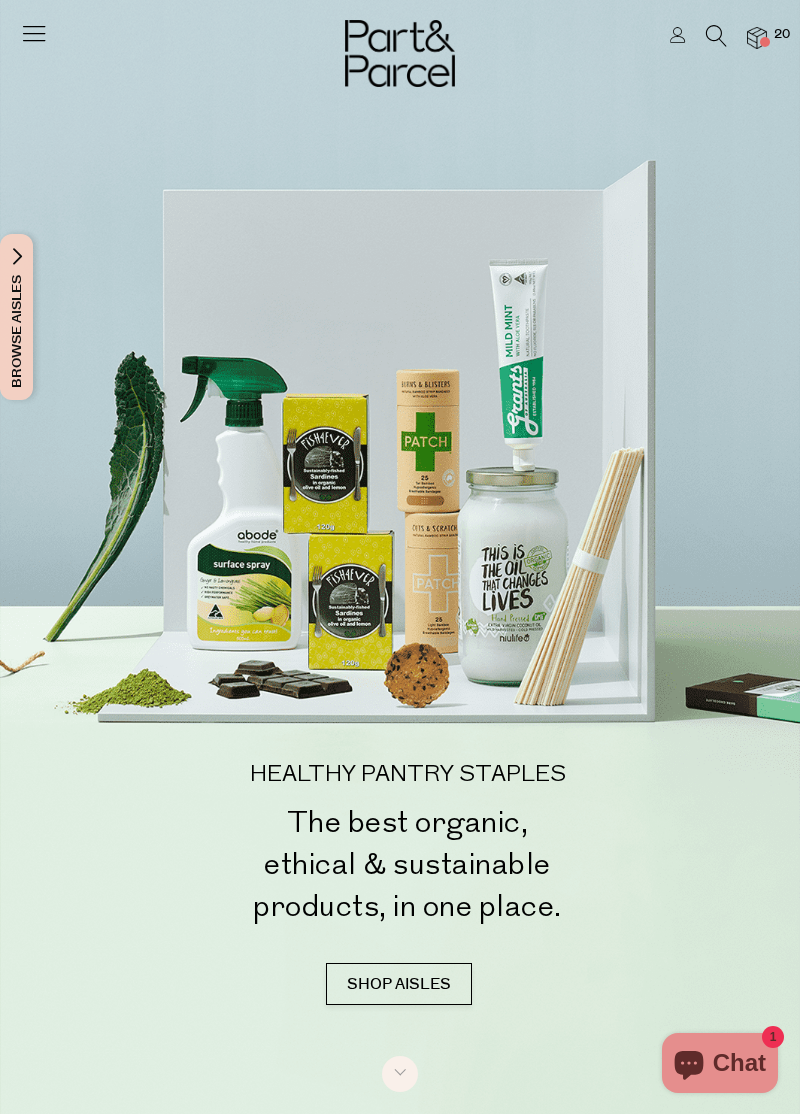click at bounding box center [757, 38] 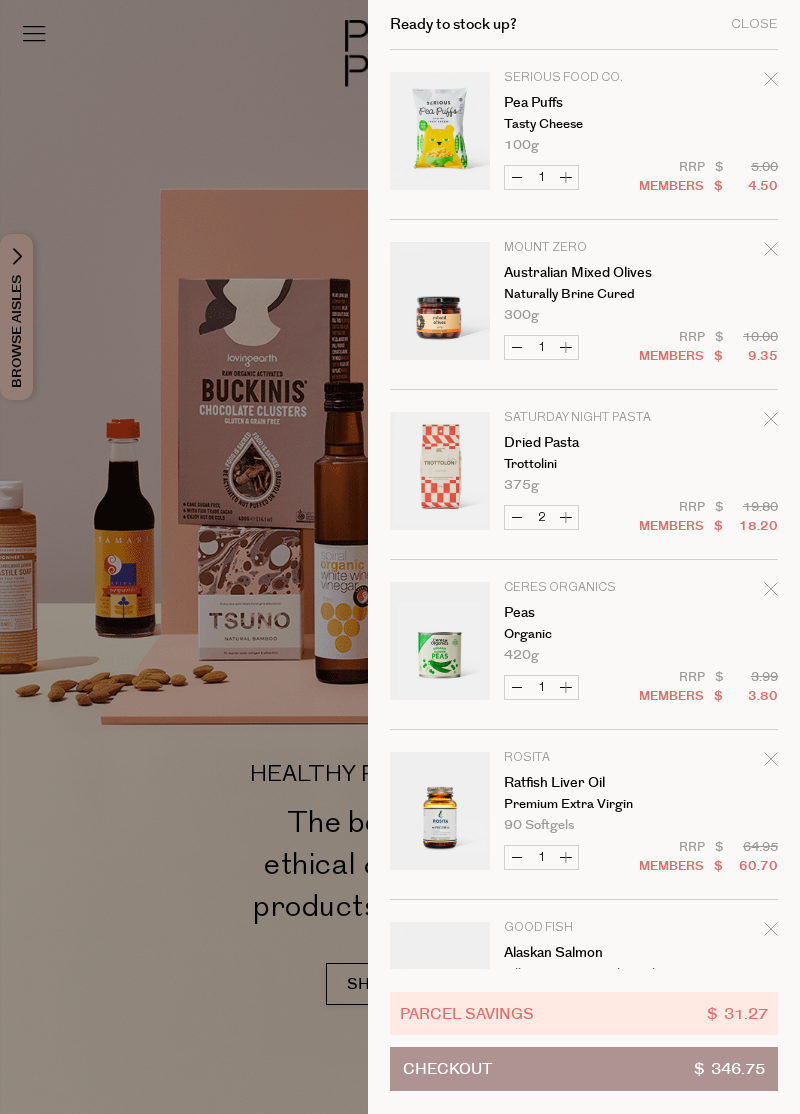 click on "Increase Dried Pasta" at bounding box center (566, 517) 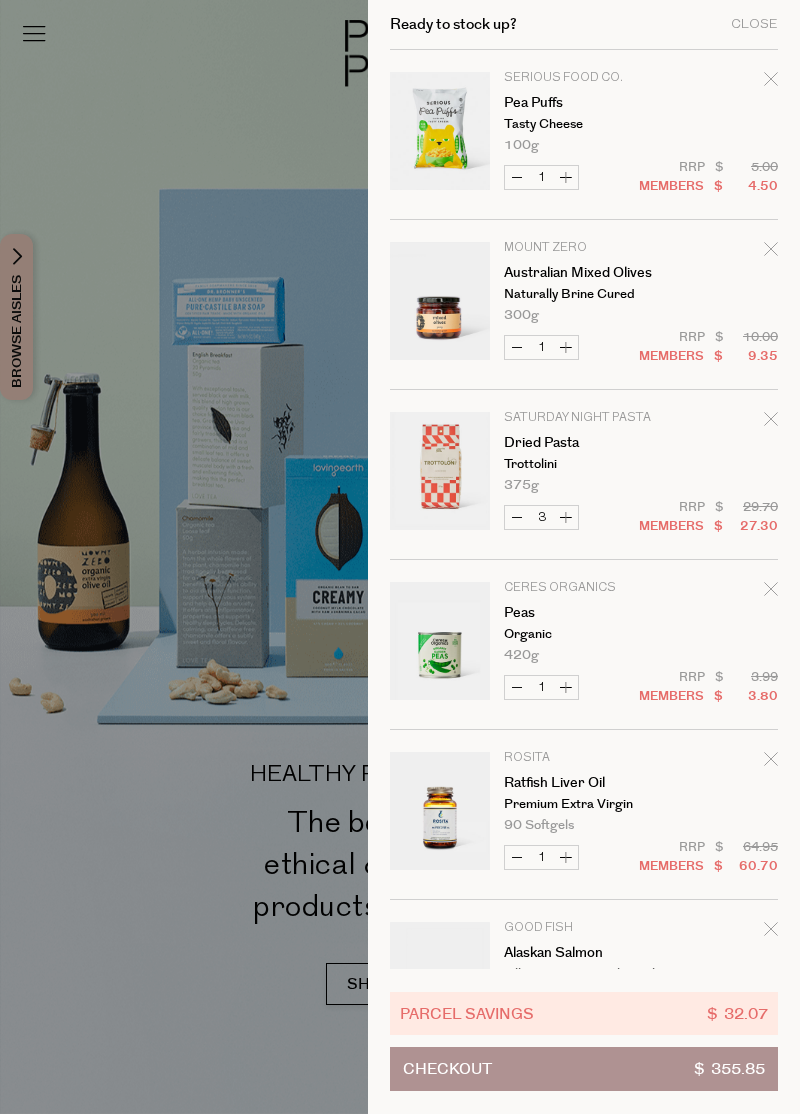 click on "Increase Peas" at bounding box center (566, 687) 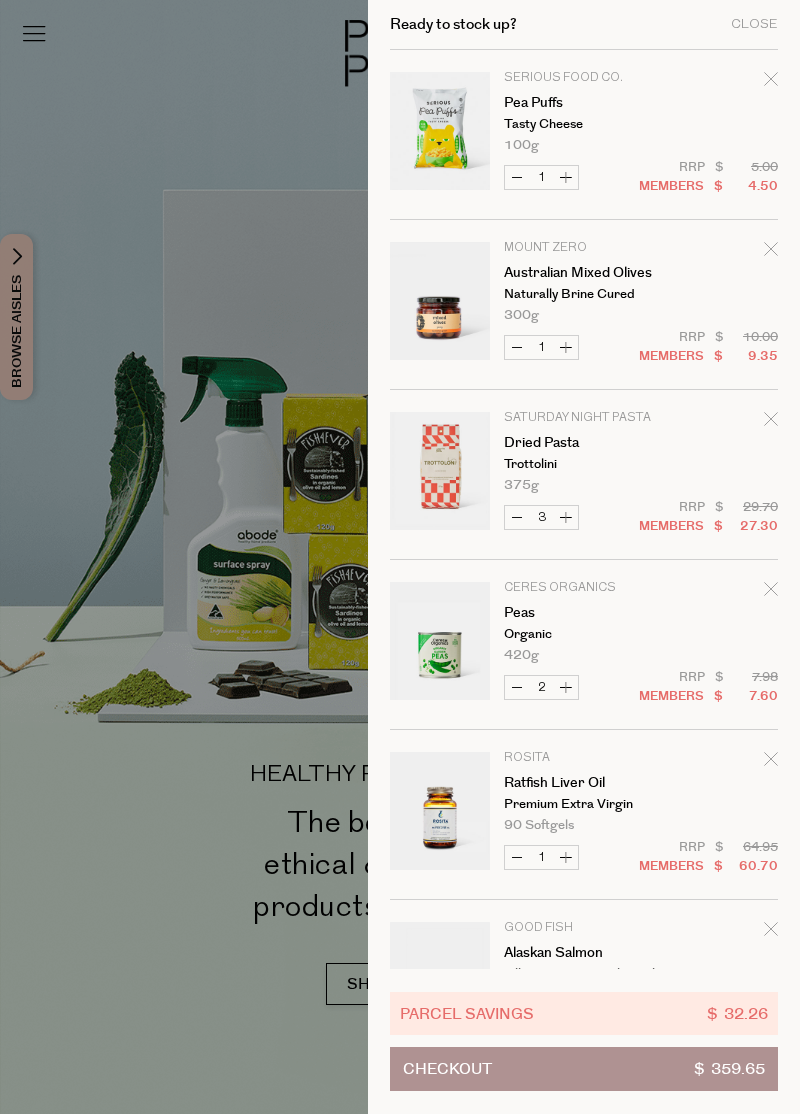 click on "Increase Peas" at bounding box center (566, 687) 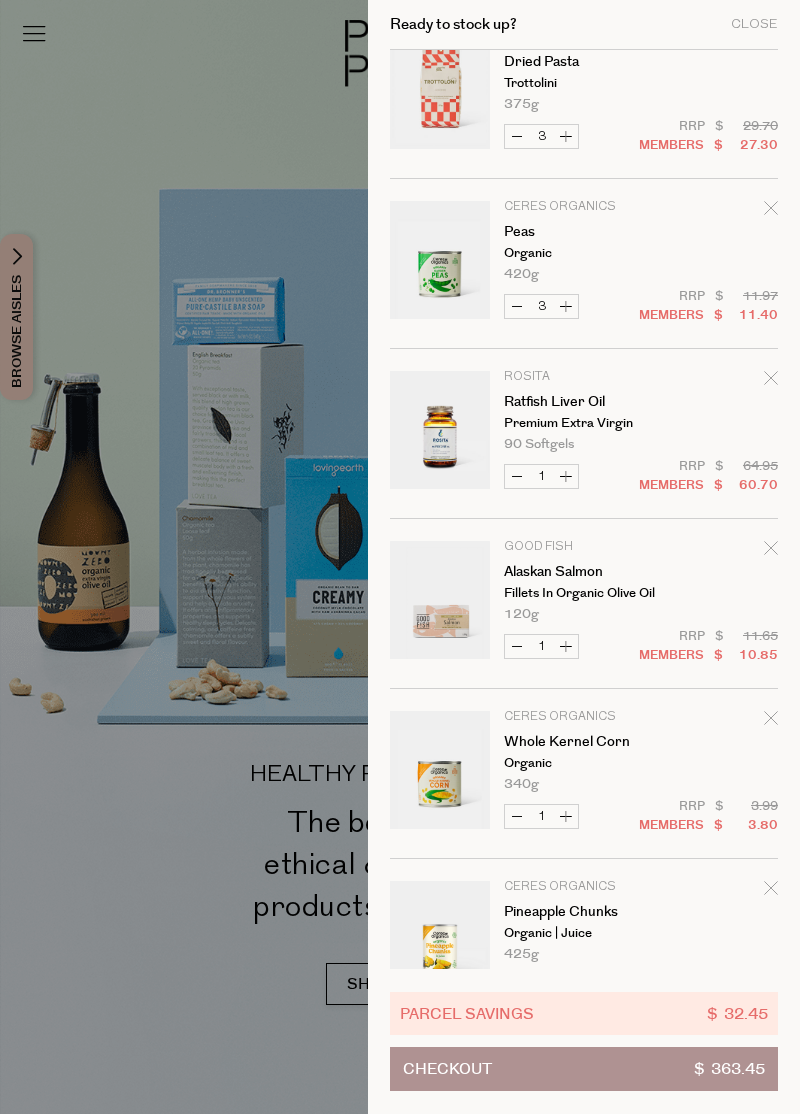scroll, scrollTop: 383, scrollLeft: 0, axis: vertical 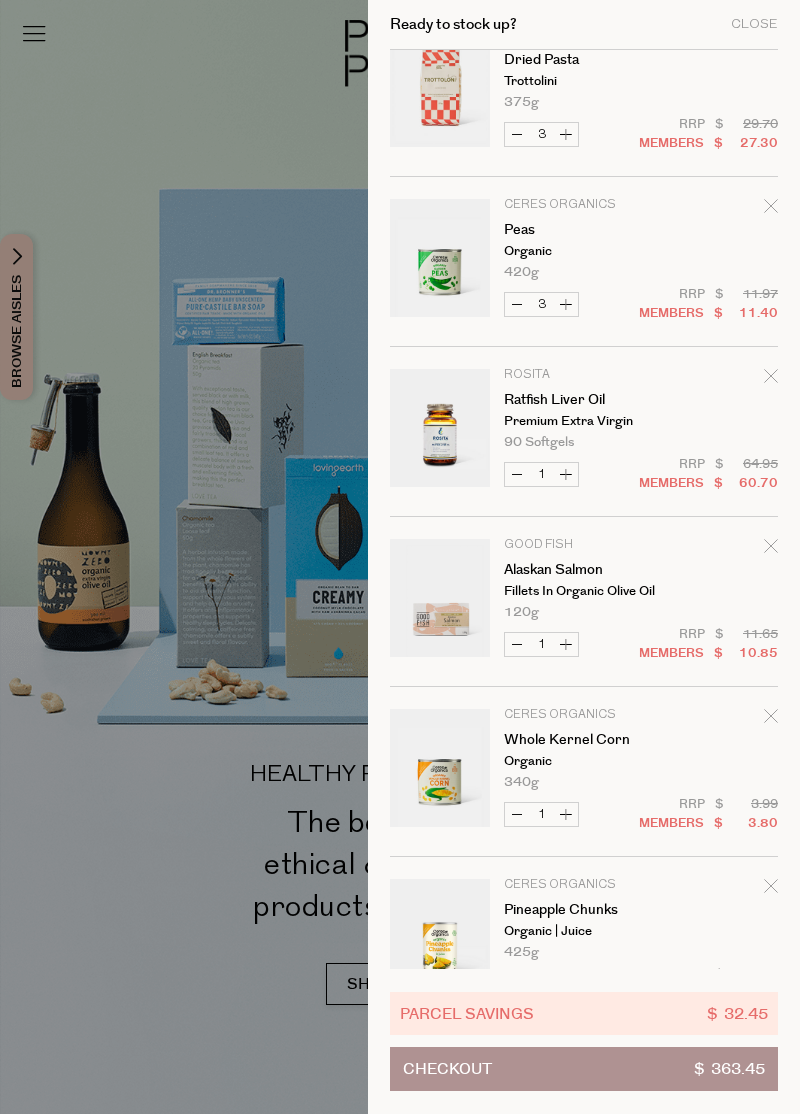 click on "Increase Whole Kernel Corn" at bounding box center [566, 814] 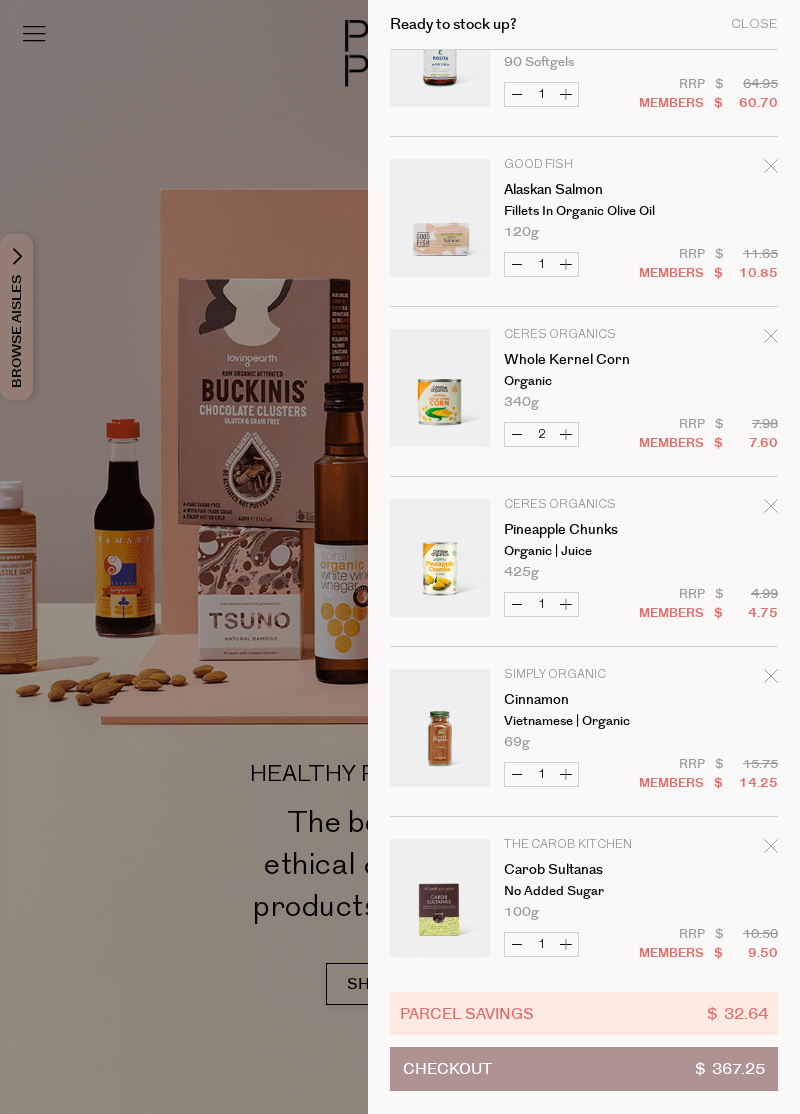 scroll, scrollTop: 764, scrollLeft: 0, axis: vertical 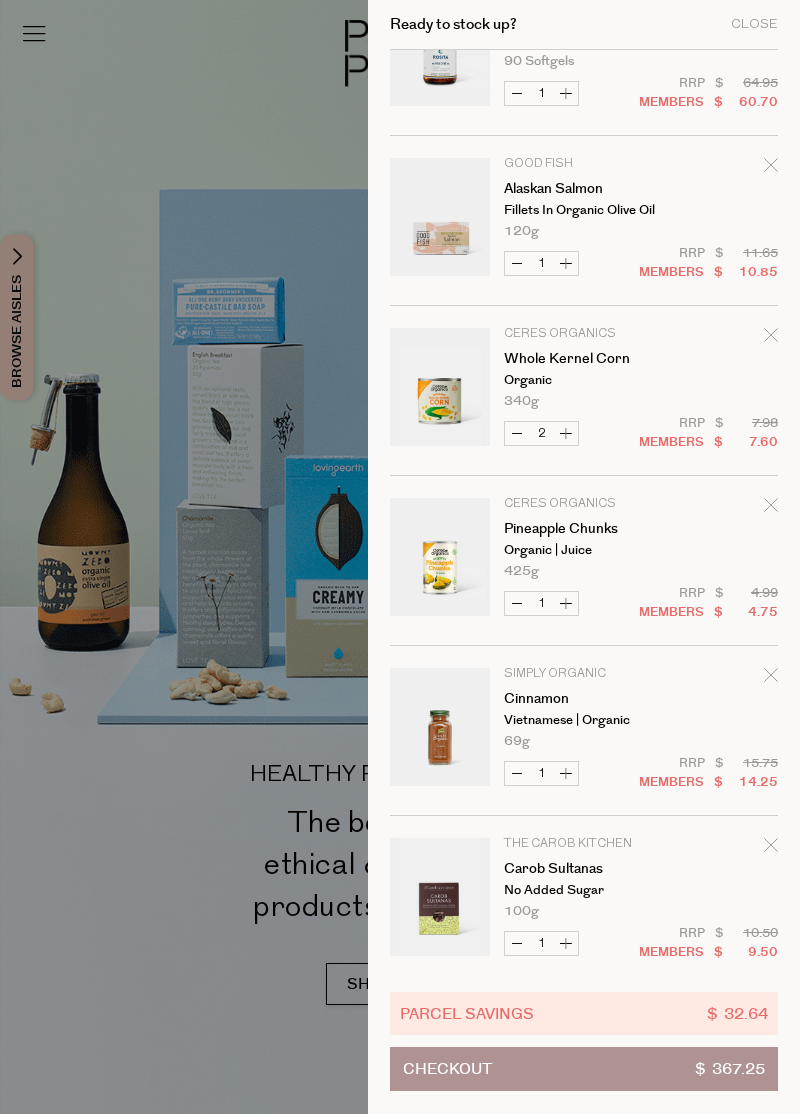 click 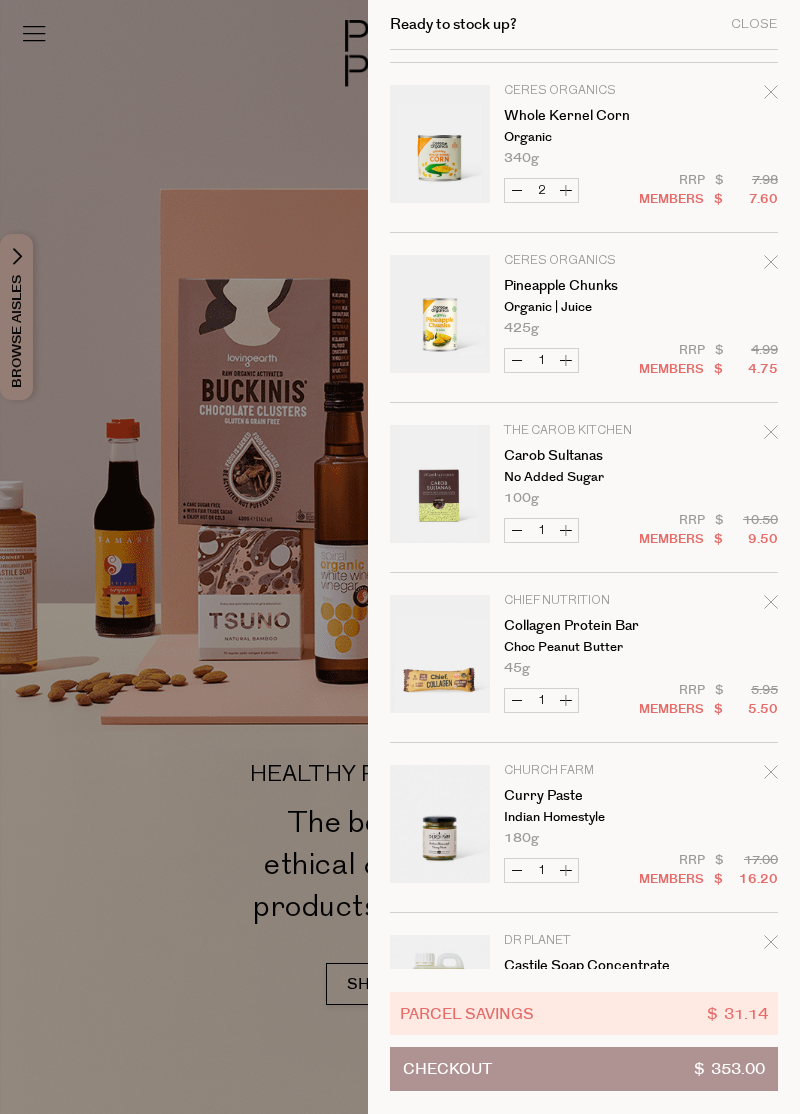scroll, scrollTop: 1010, scrollLeft: 0, axis: vertical 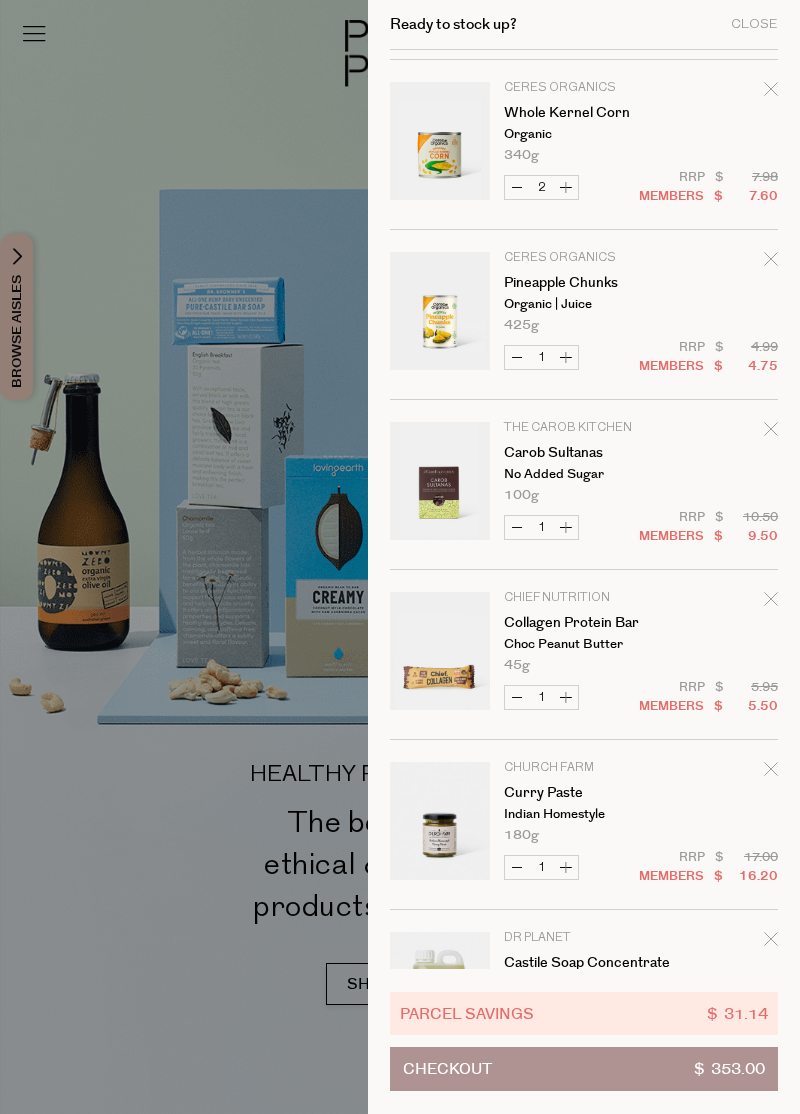 click 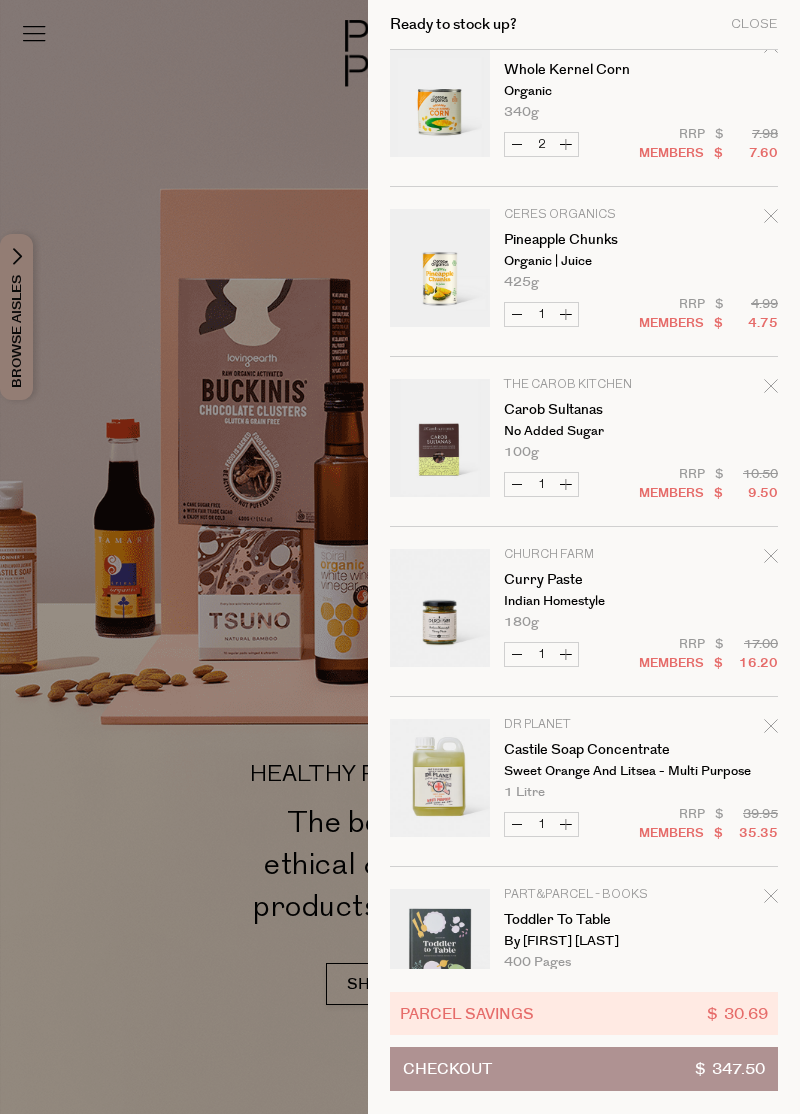 scroll, scrollTop: 1054, scrollLeft: 0, axis: vertical 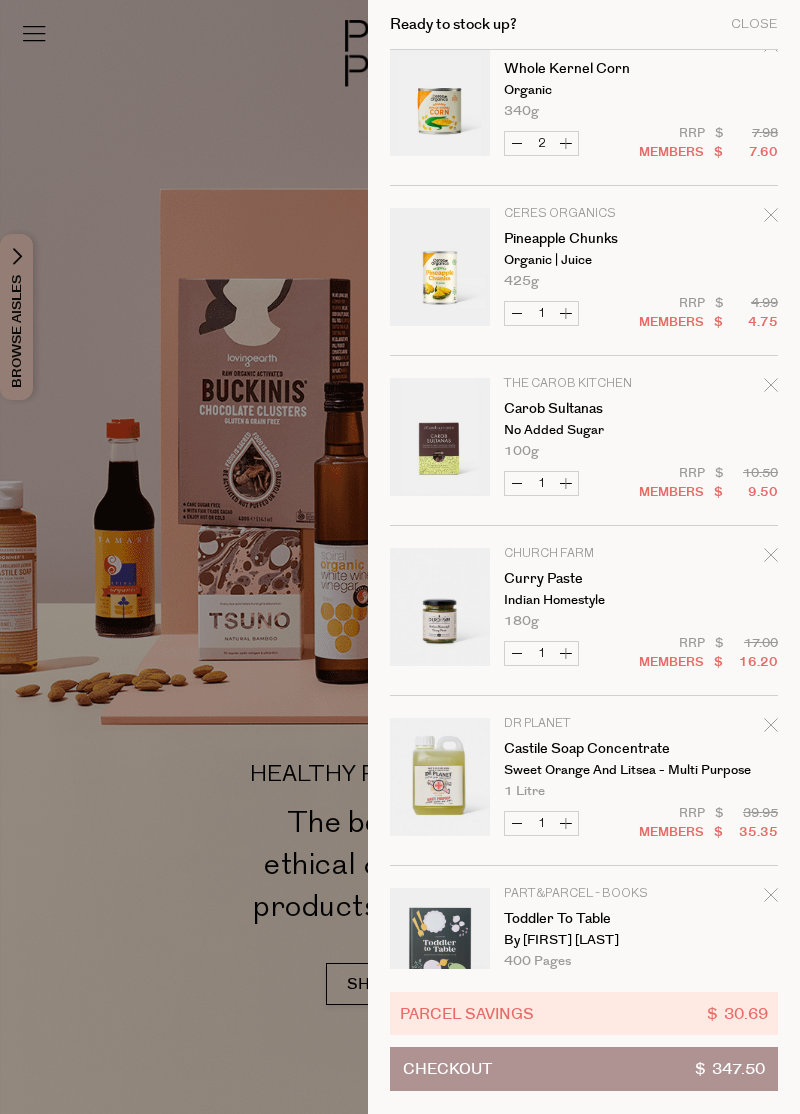 click 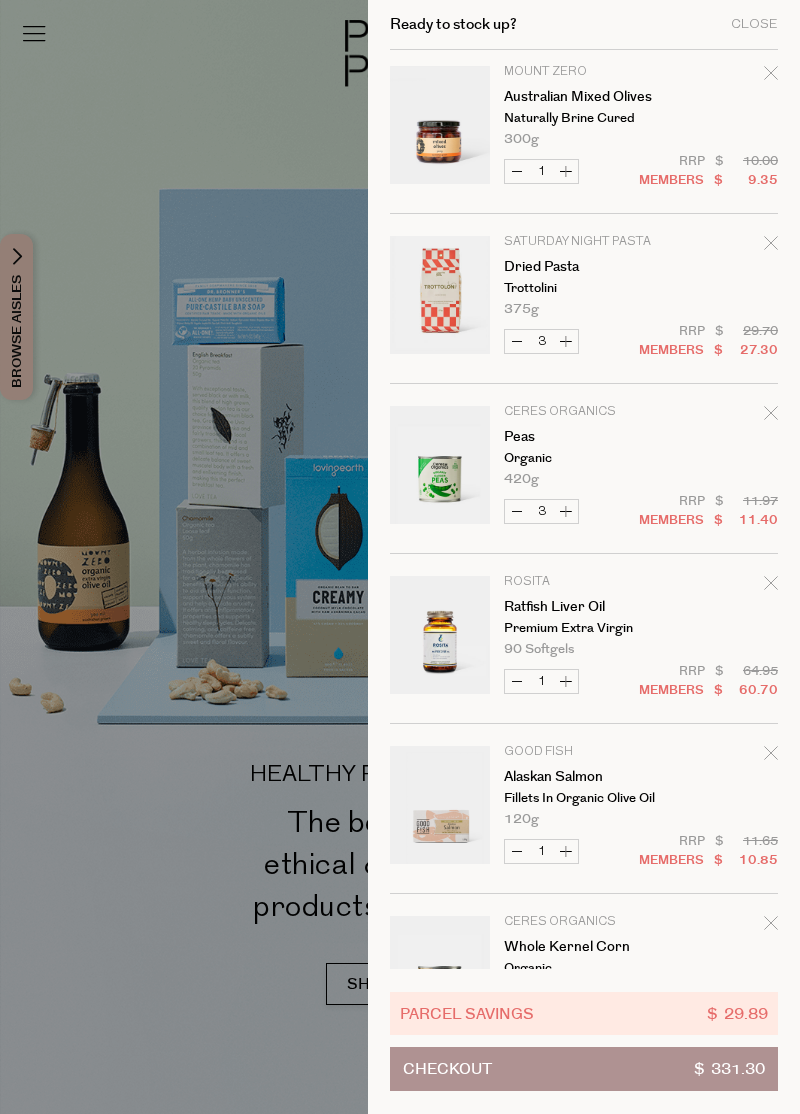scroll, scrollTop: 164, scrollLeft: 0, axis: vertical 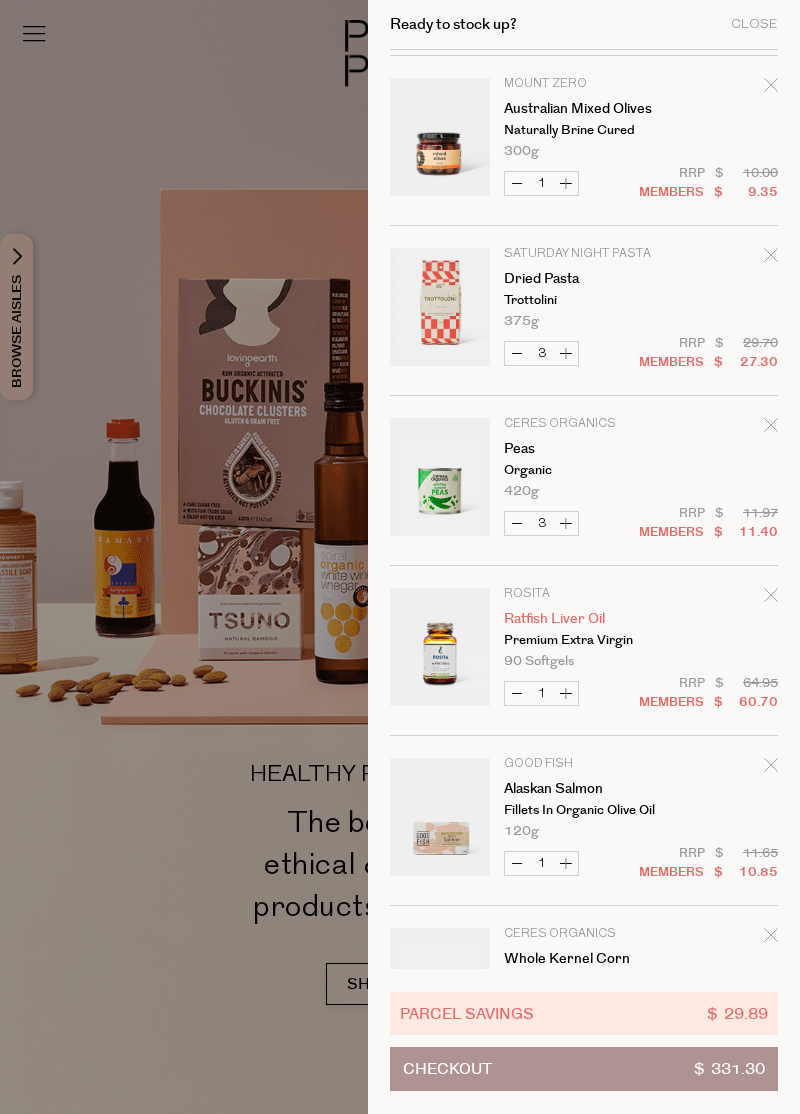 click on "Ratfish Liver Oil" at bounding box center (581, 619) 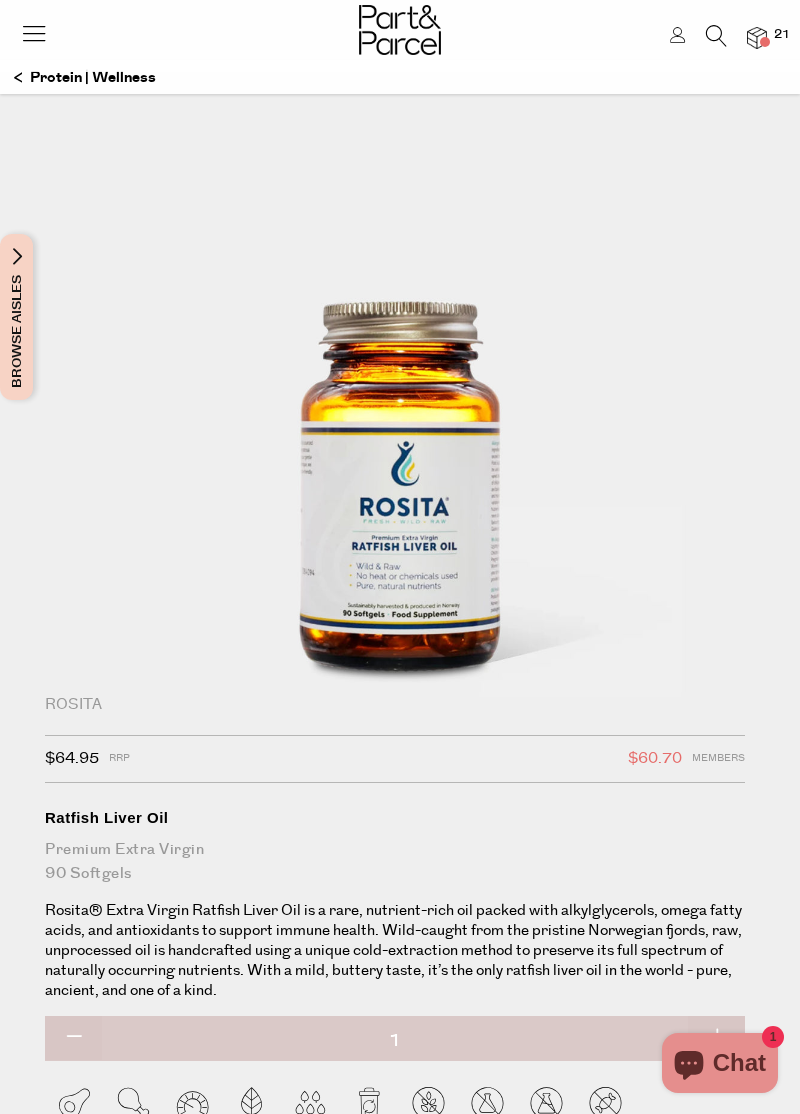 scroll, scrollTop: 0, scrollLeft: 0, axis: both 